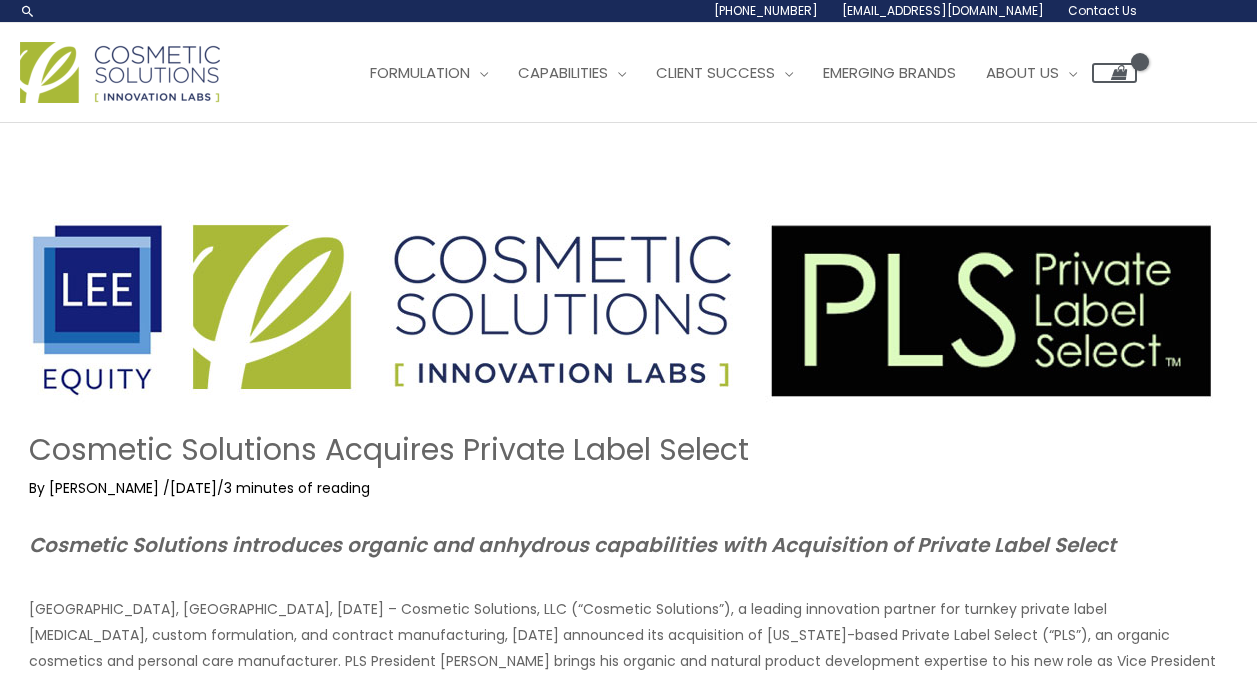 scroll, scrollTop: 0, scrollLeft: 0, axis: both 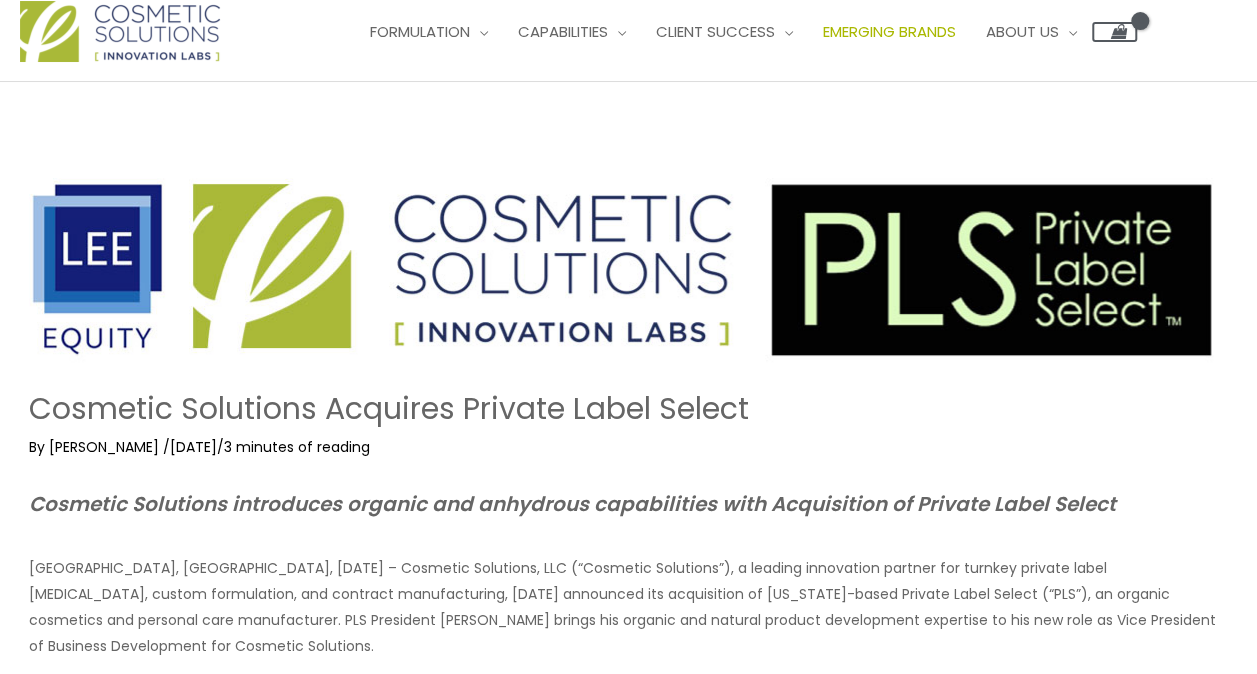 click on "Emerging Brands" at bounding box center [889, 31] 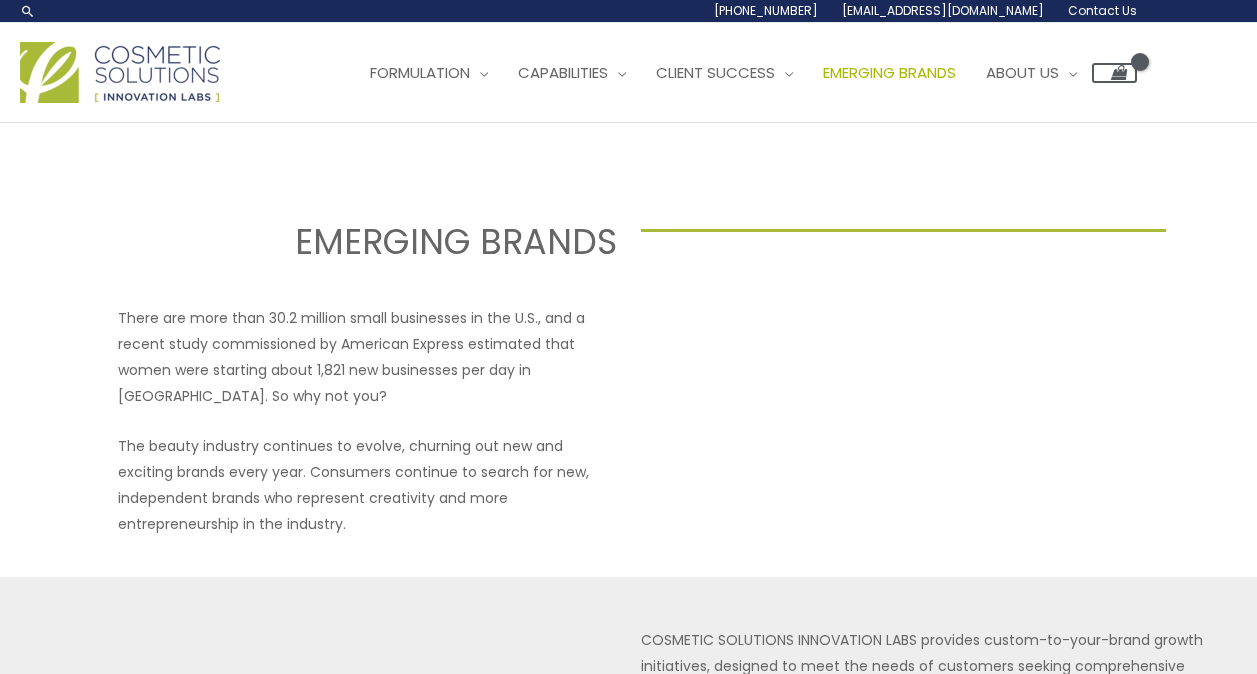 scroll, scrollTop: 0, scrollLeft: 0, axis: both 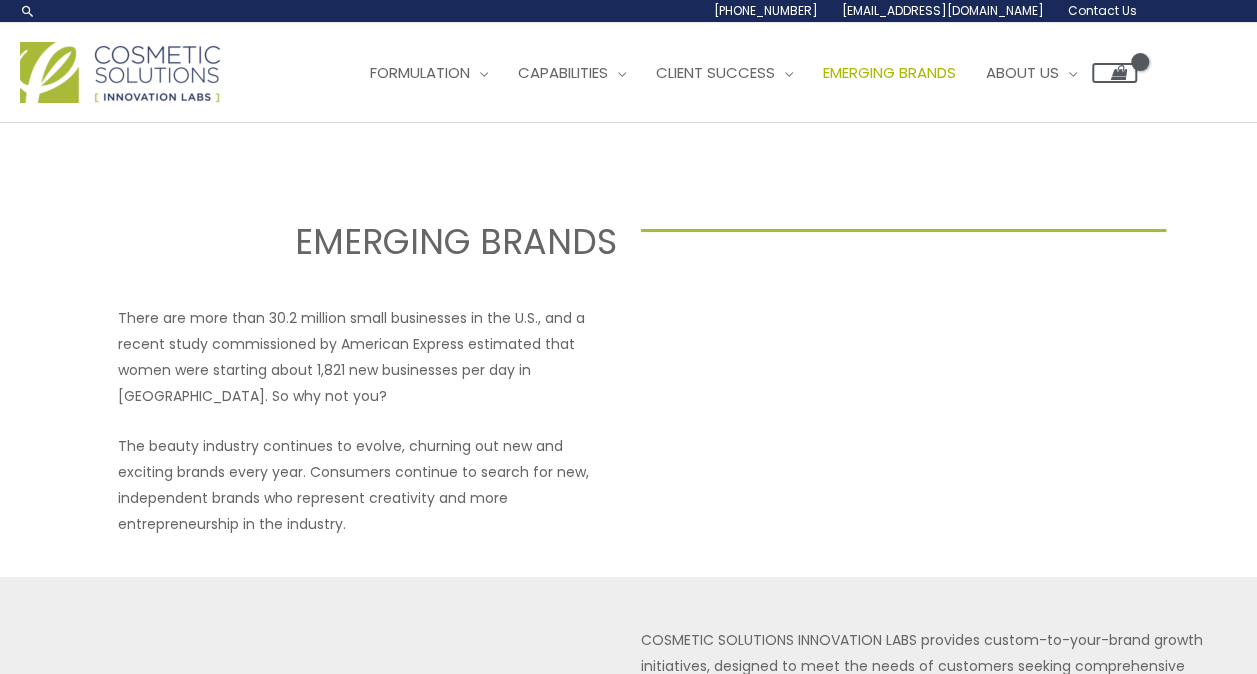 select 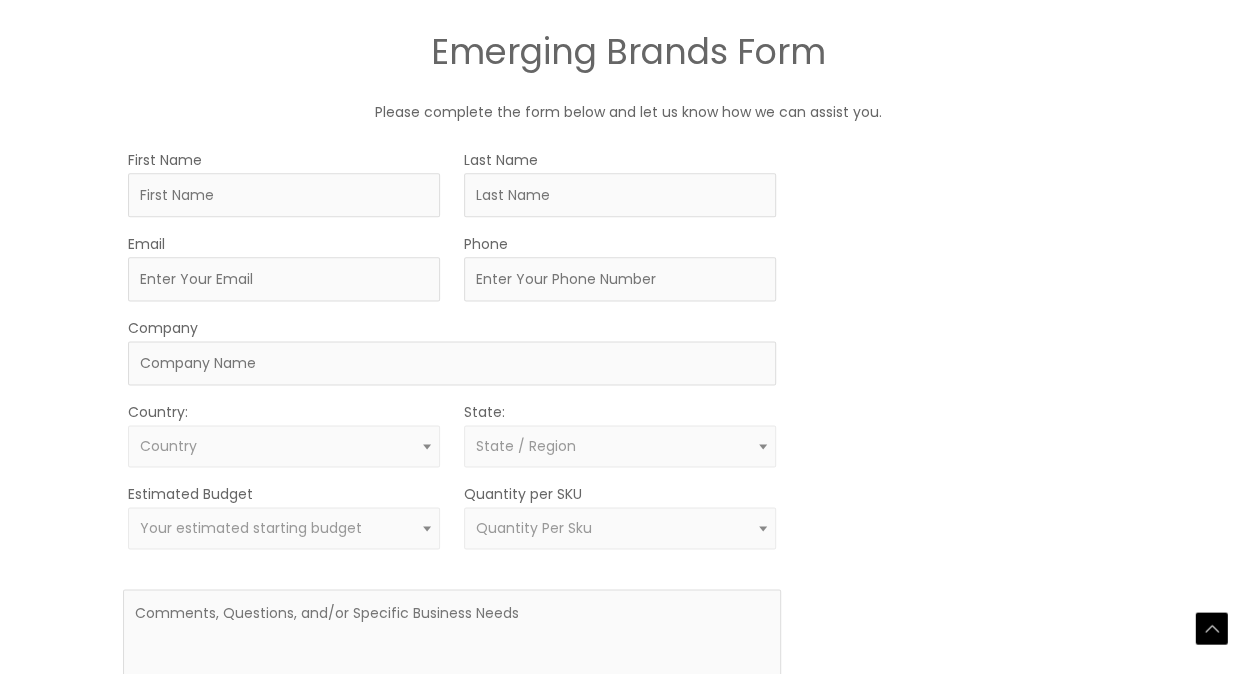 scroll, scrollTop: 1126, scrollLeft: 0, axis: vertical 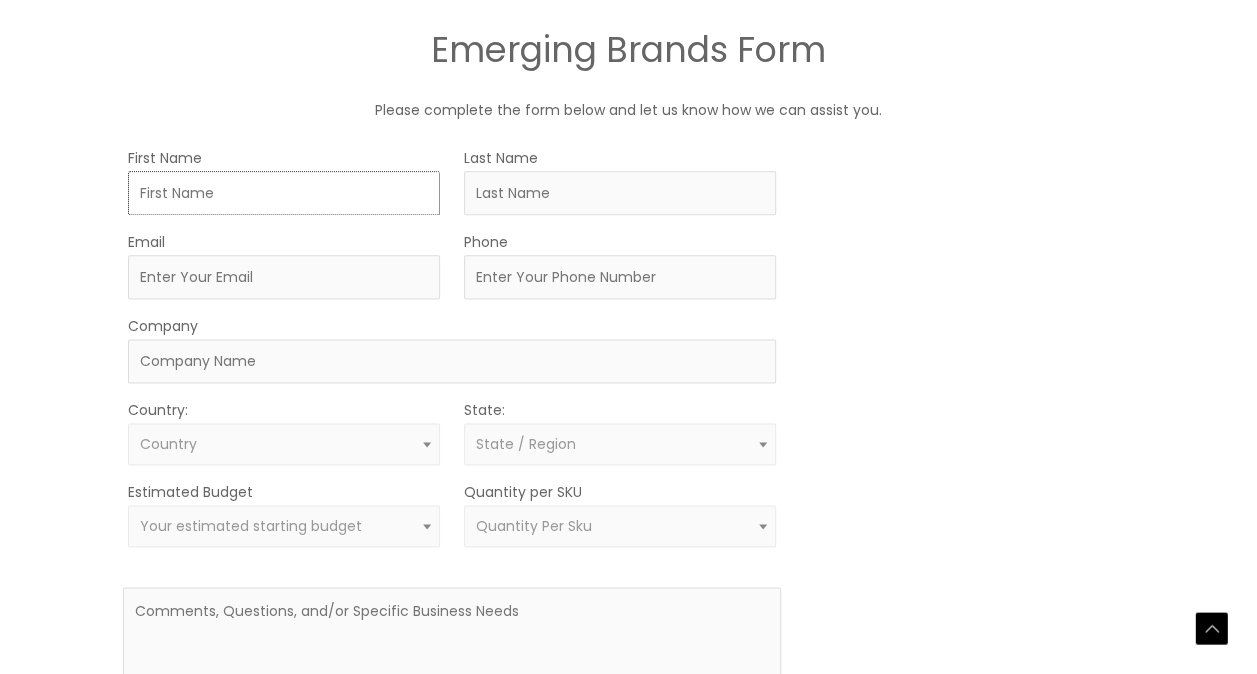 click on "First Name" at bounding box center (284, 193) 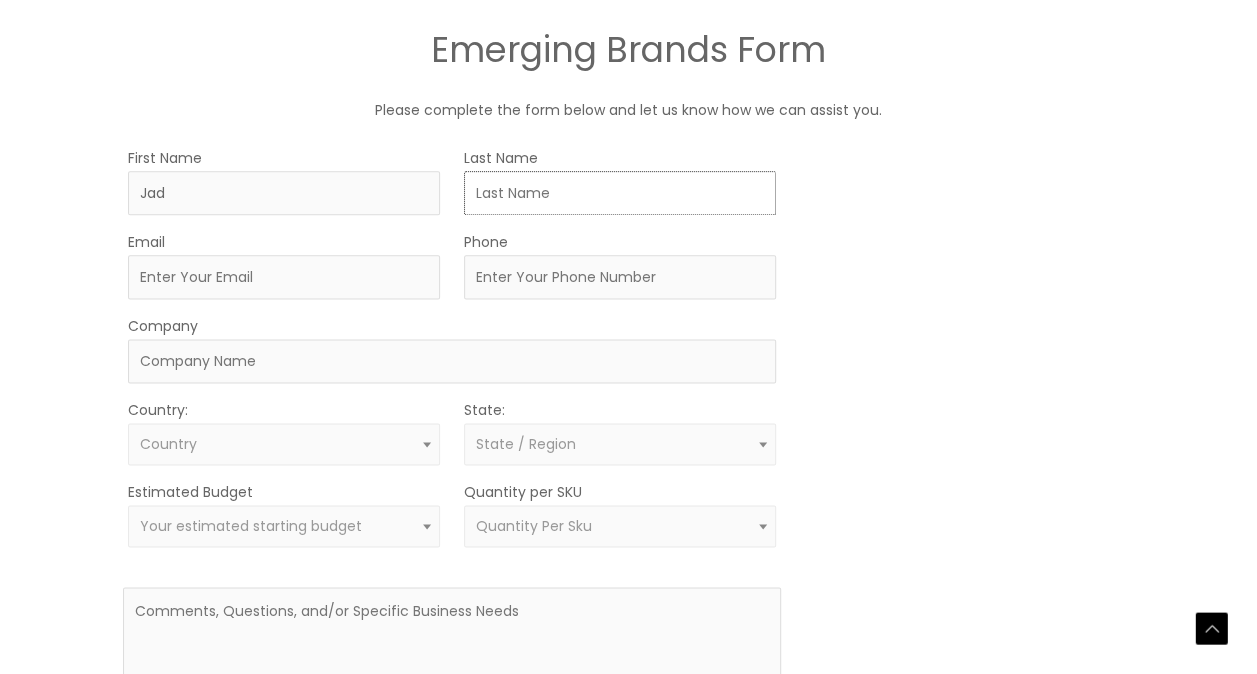 type on "Medawar" 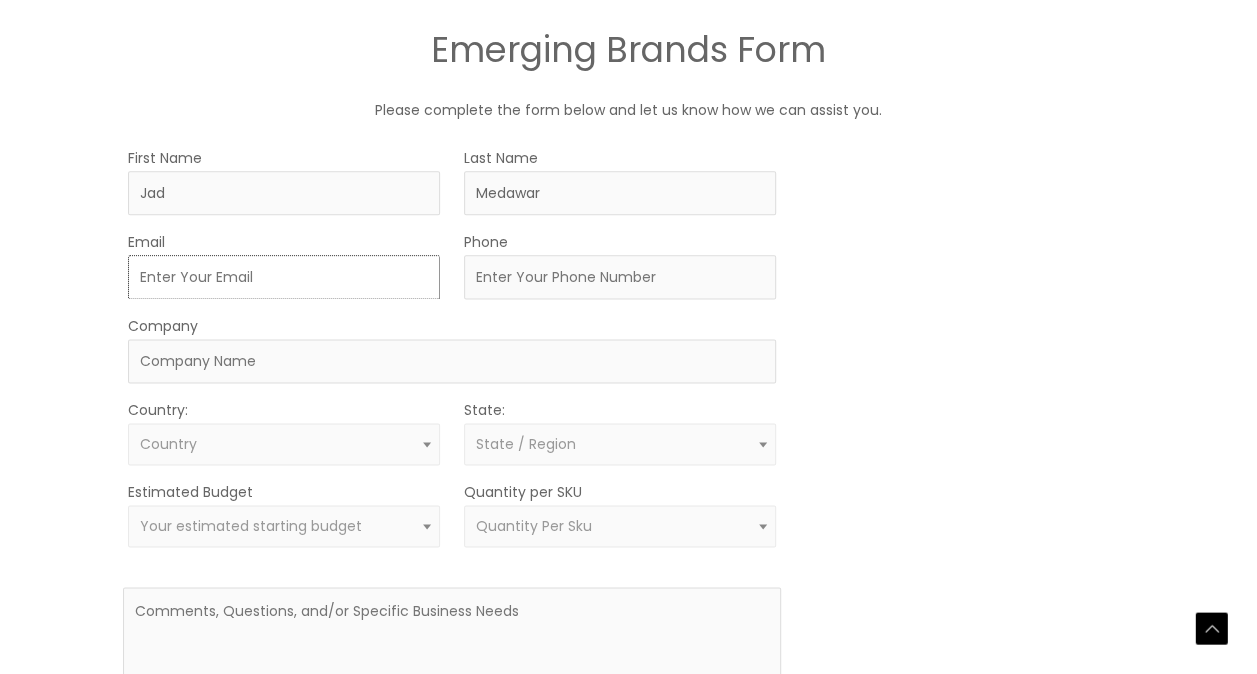 type on "[EMAIL_ADDRESS][DOMAIN_NAME]" 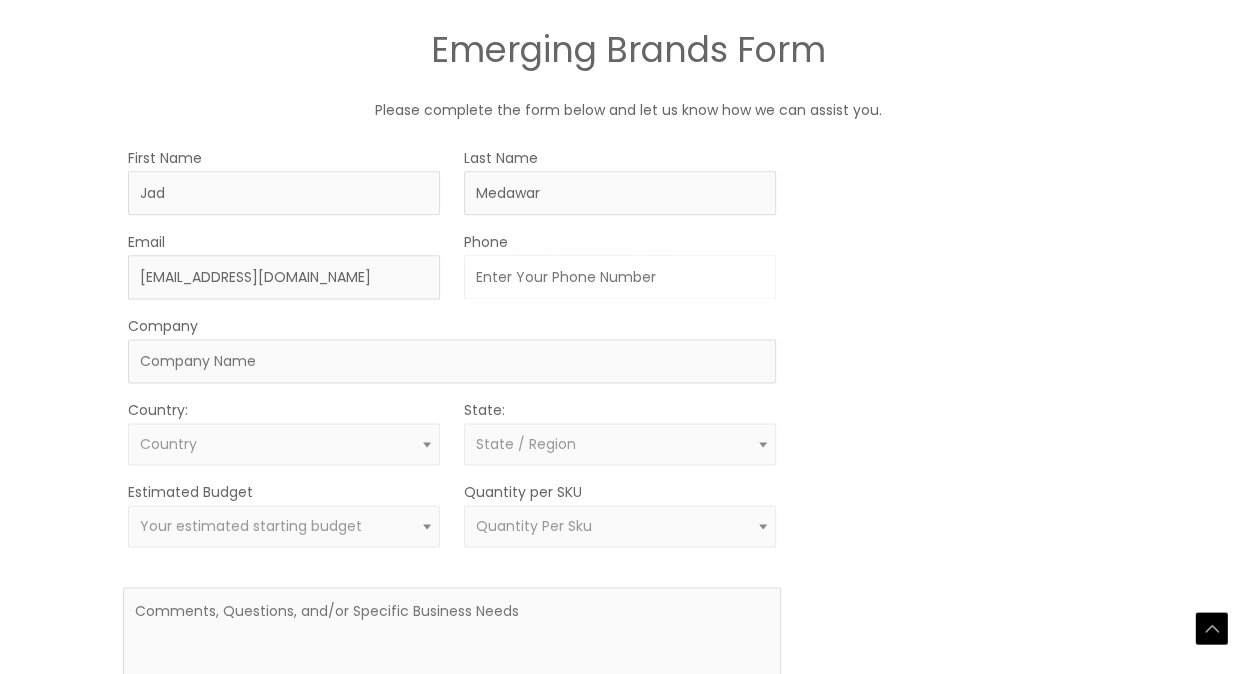 type on "00961 3 629888" 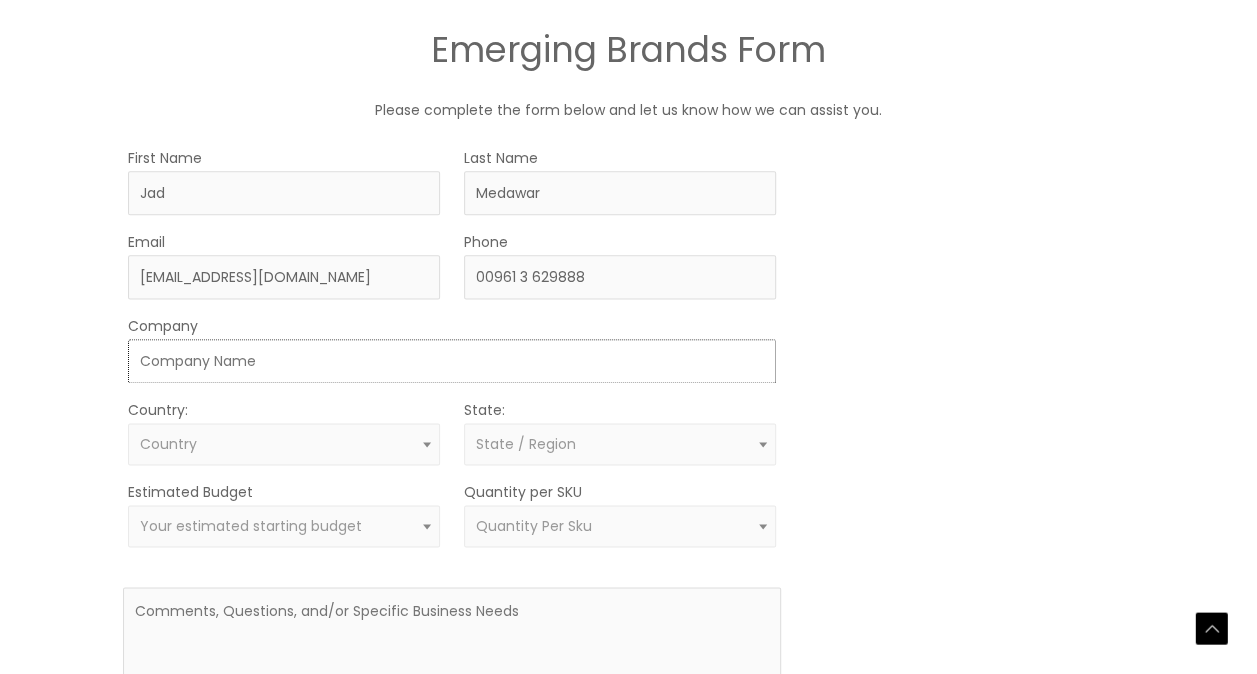 type on "DAWAMED" 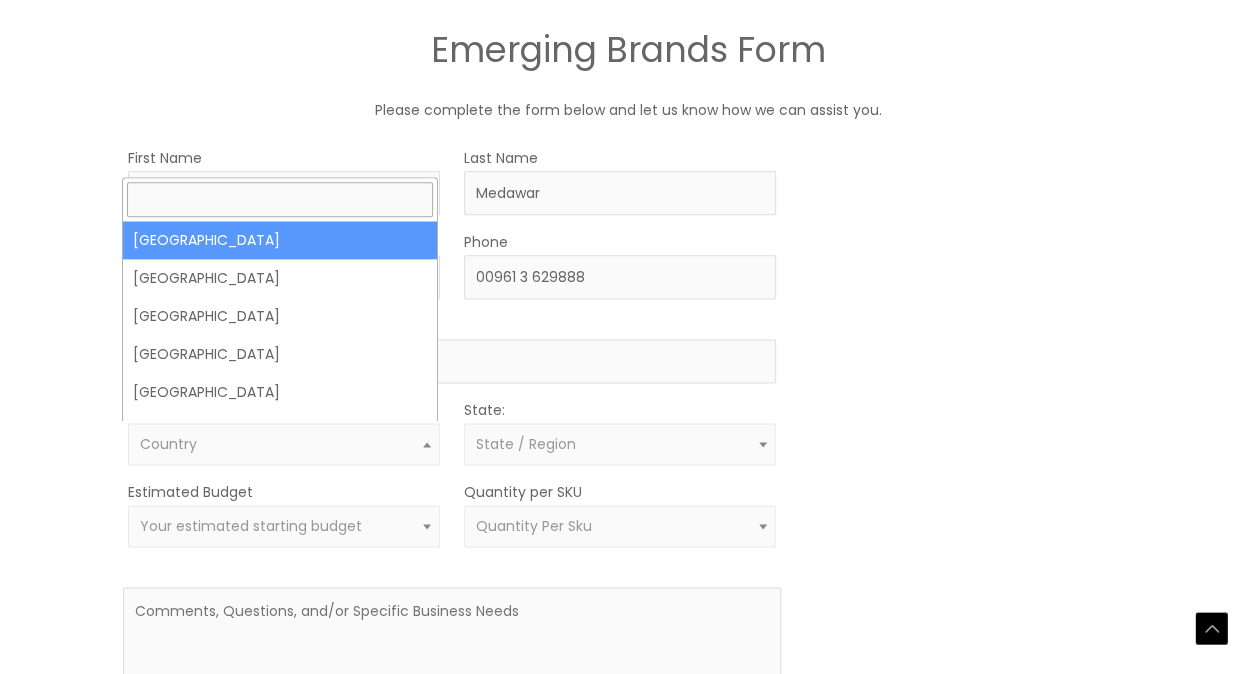 click on "Country" at bounding box center (284, 444) 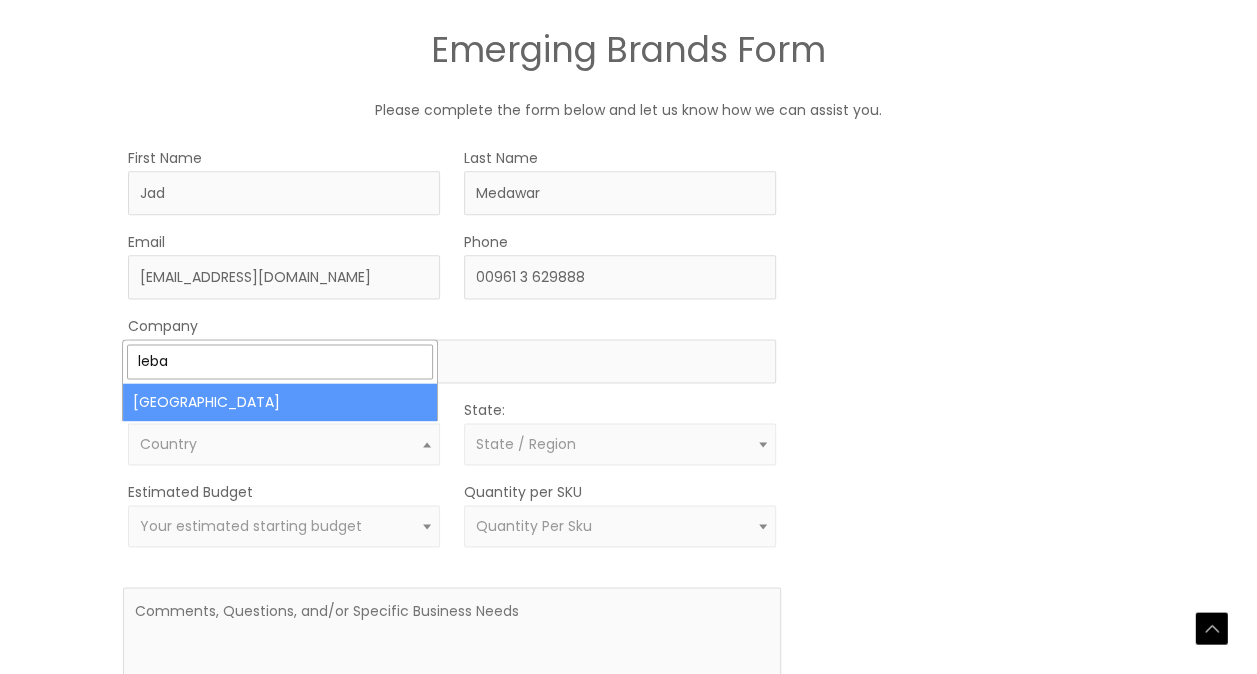 type on "leba" 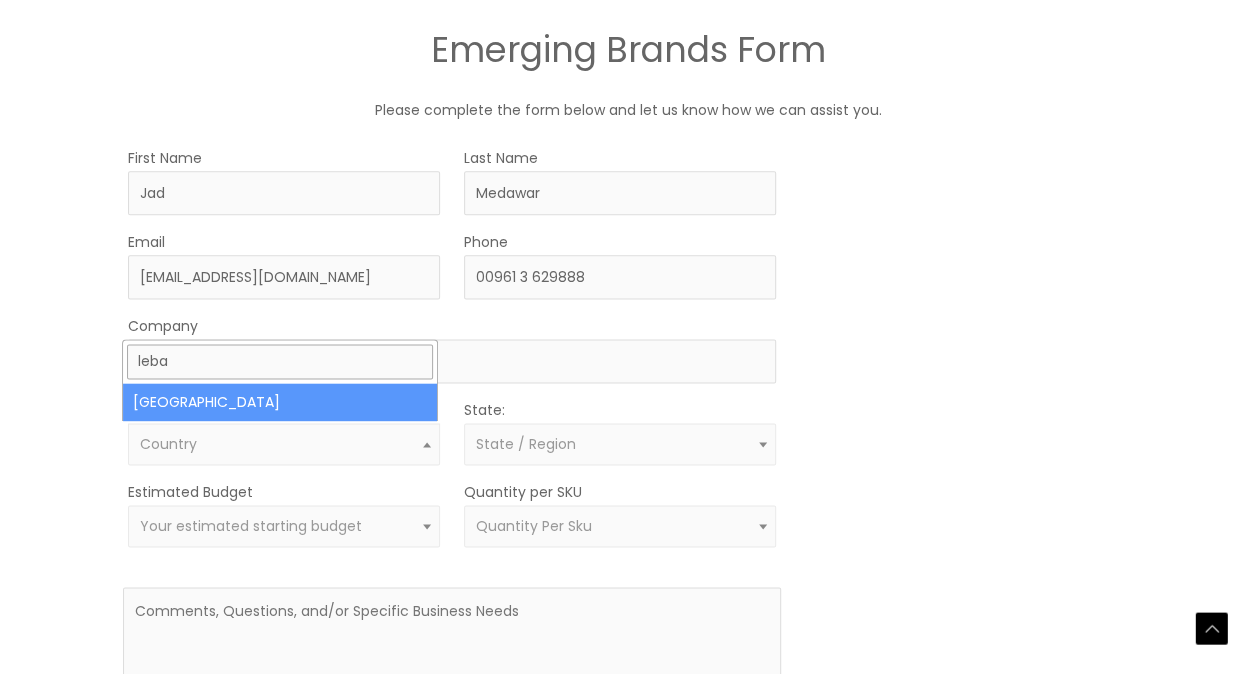 select on "Lebanon" 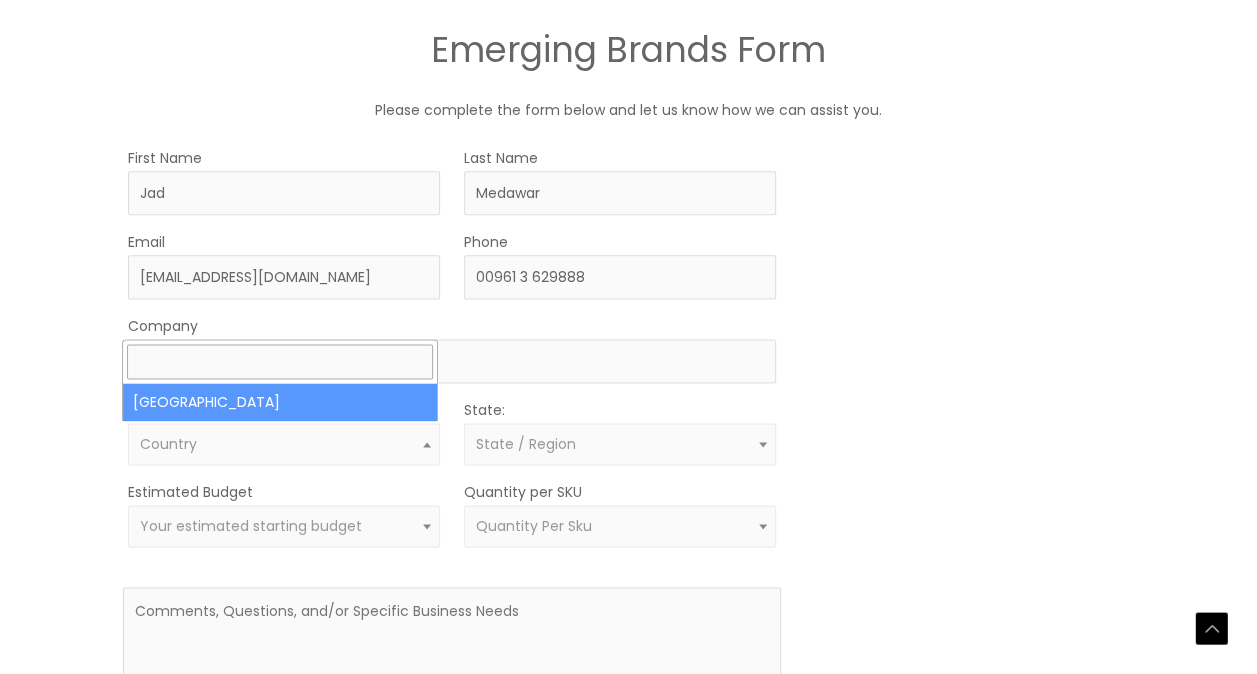 select 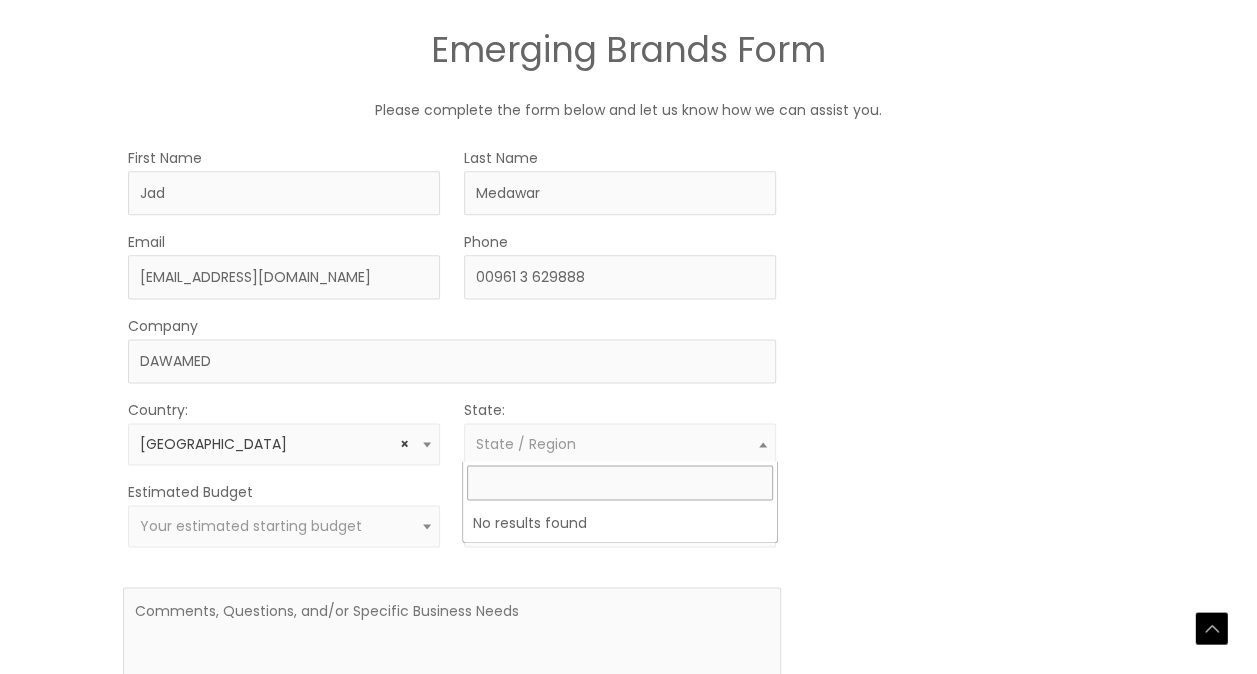 click on "State / Region" at bounding box center [526, 444] 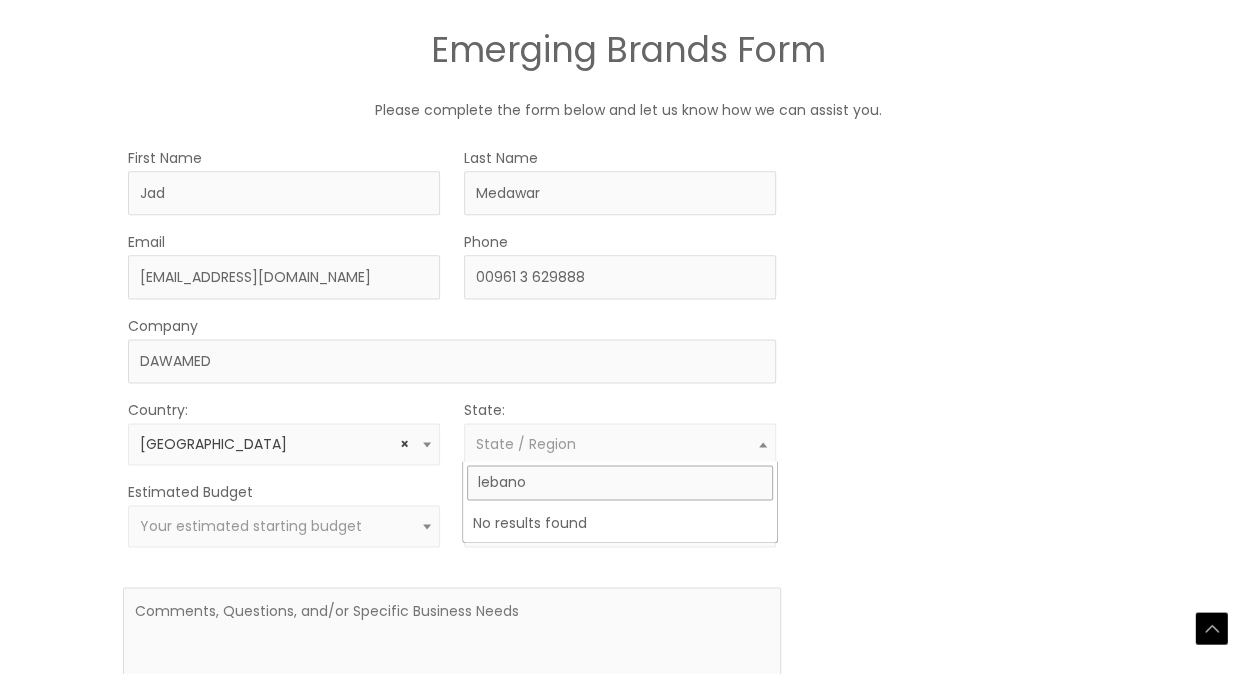 type on "lebanon" 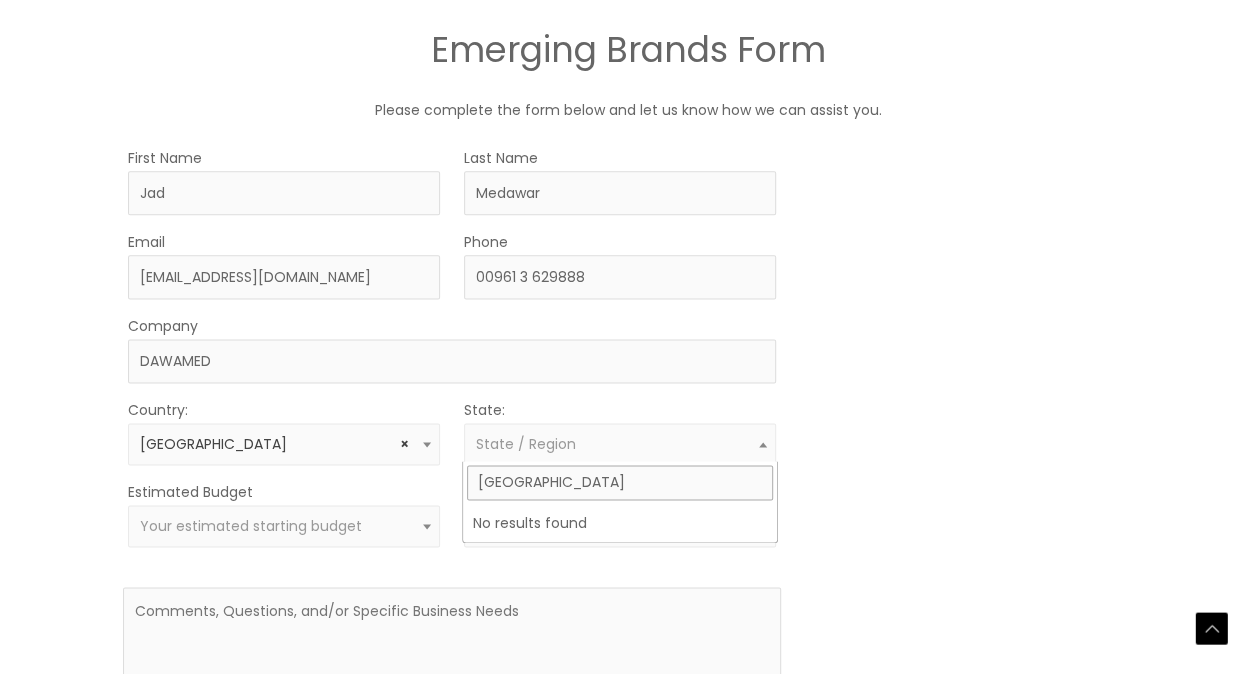 click on "lebanon" at bounding box center [620, 482] 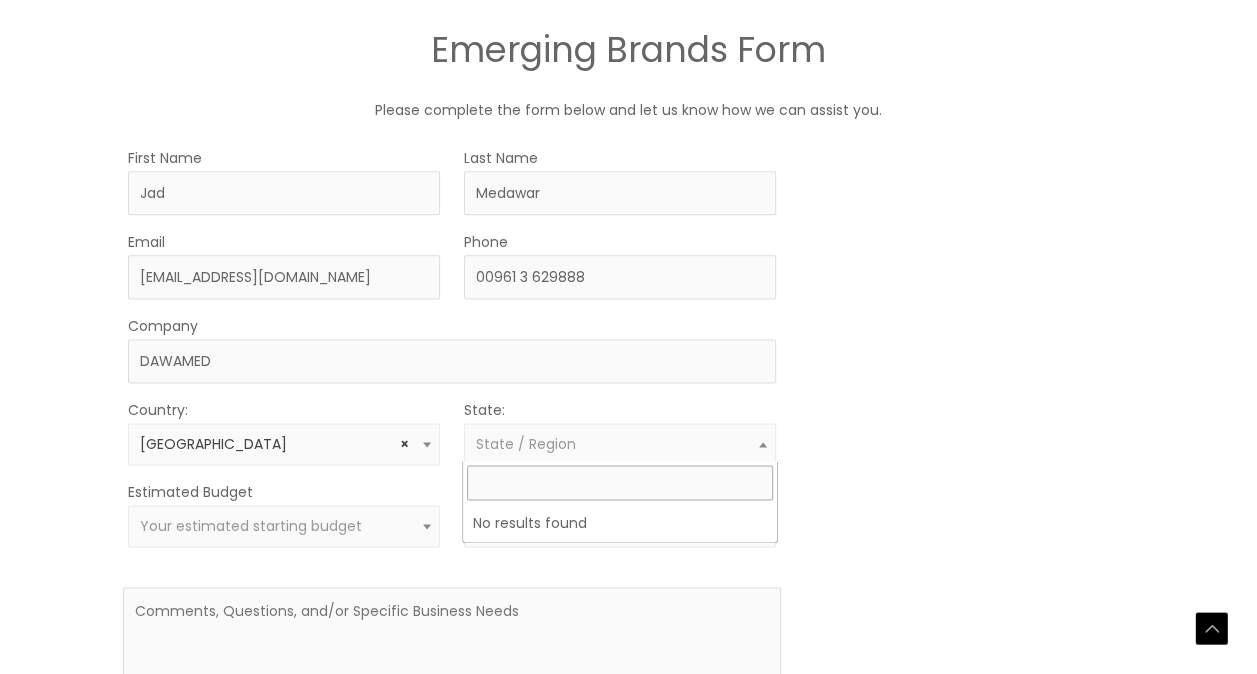 click on "Estimated Budget
Less than 10,000
$10,000
$25,000
$50,000
$100,000+
Your estimated starting budget
Quantity per SKU
less than 500
500 – 1000
1000 – 10,000
10,000 – 100,000
100,000 +
Quantity Per Sku" at bounding box center [452, 513] 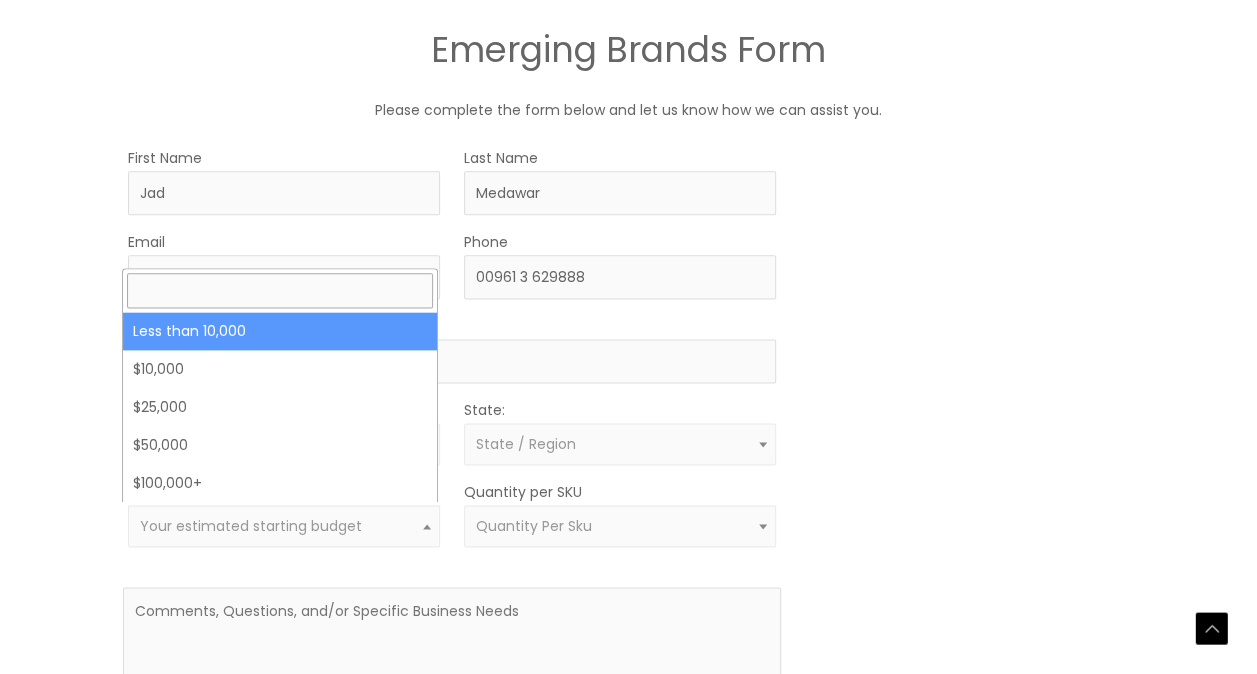 click on "Your estimated starting budget" at bounding box center [284, 526] 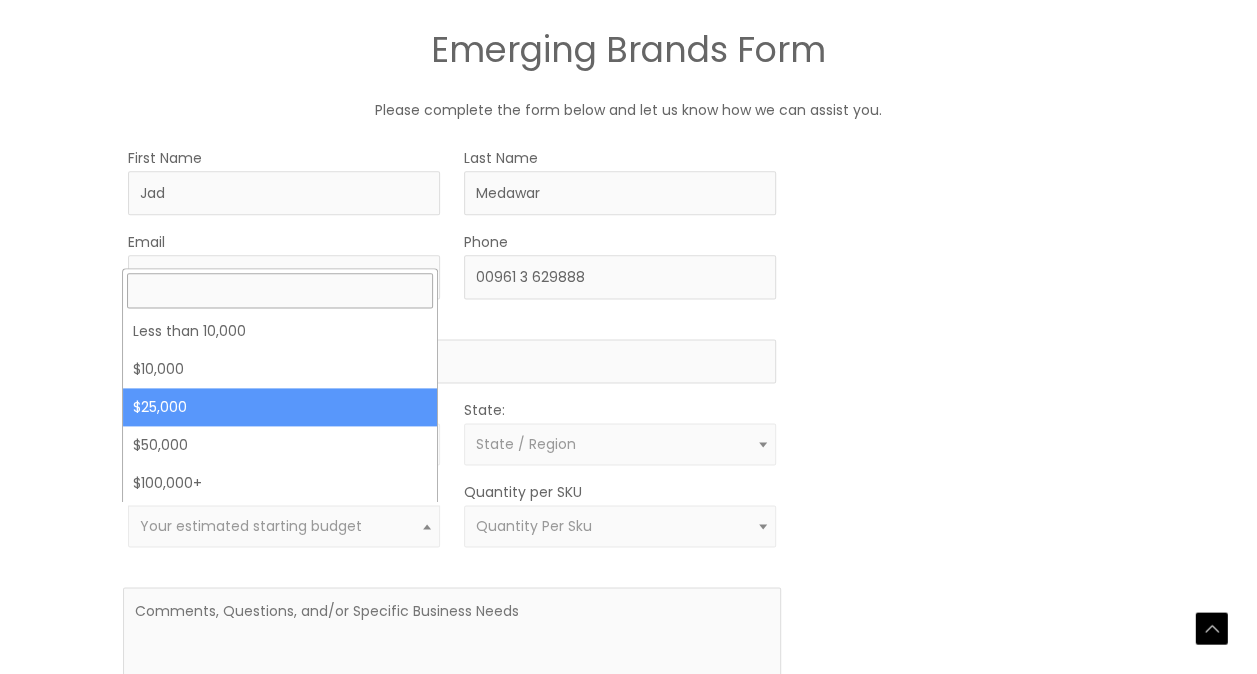 select on "25000" 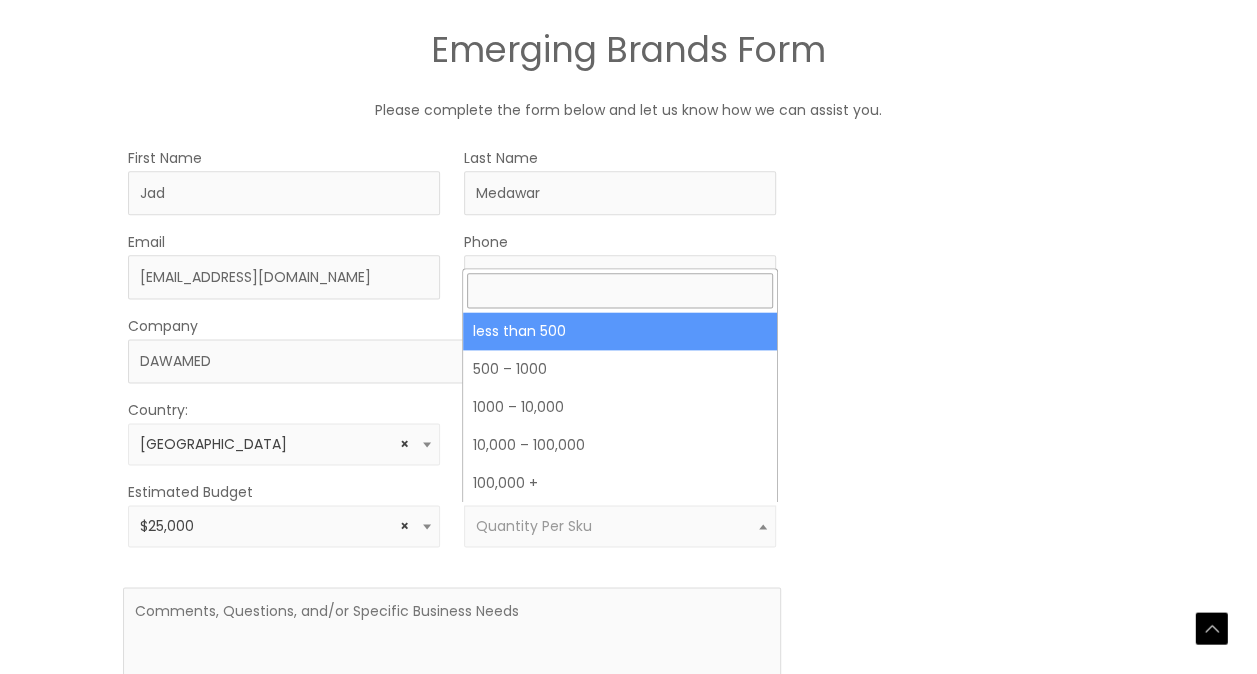 click on "Quantity Per Sku" at bounding box center (534, 526) 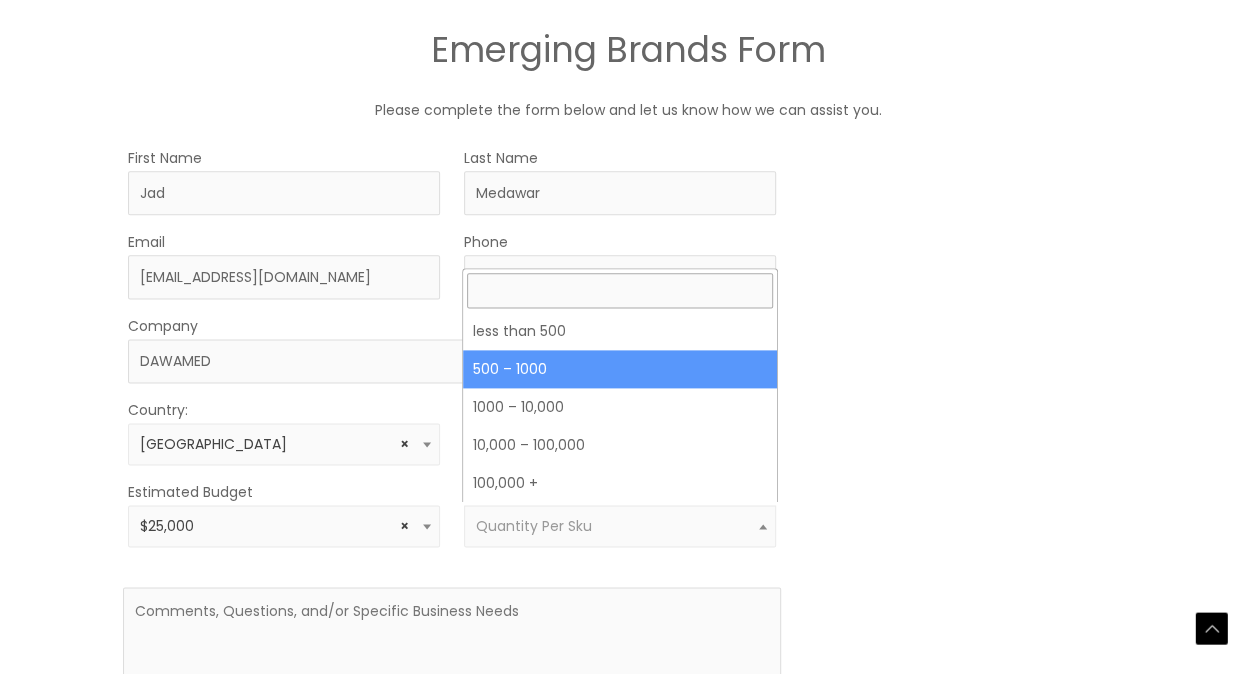 select on "8" 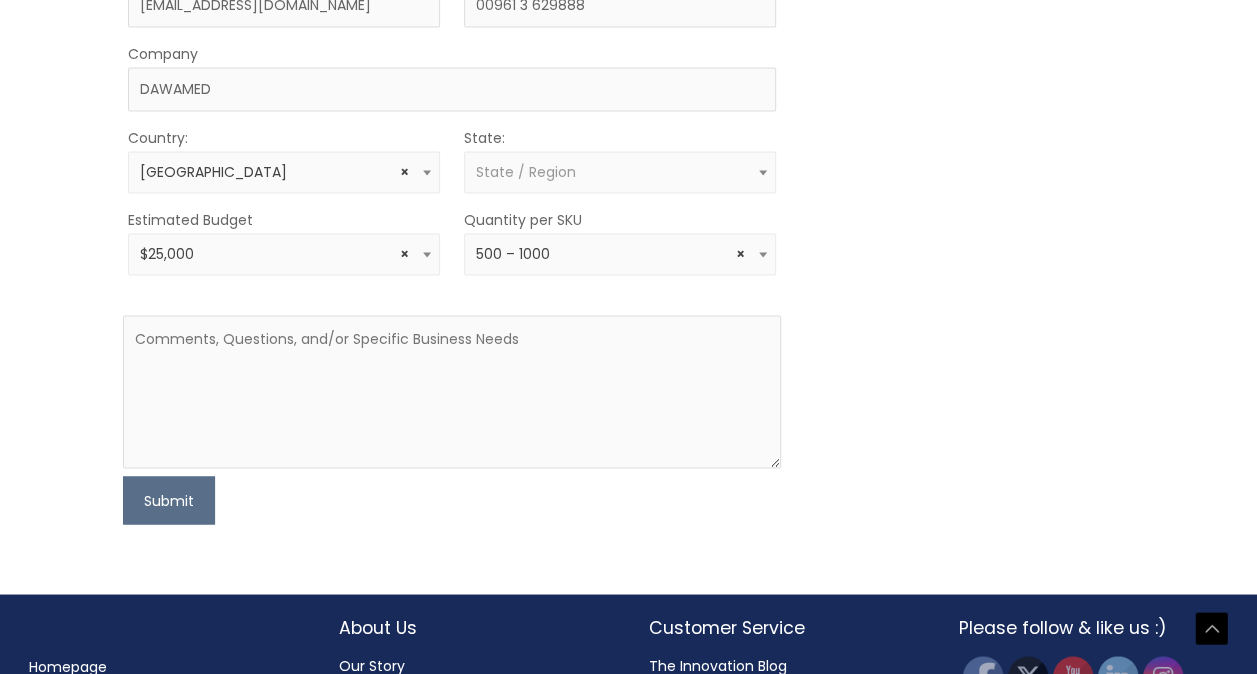 scroll, scrollTop: 1474, scrollLeft: 0, axis: vertical 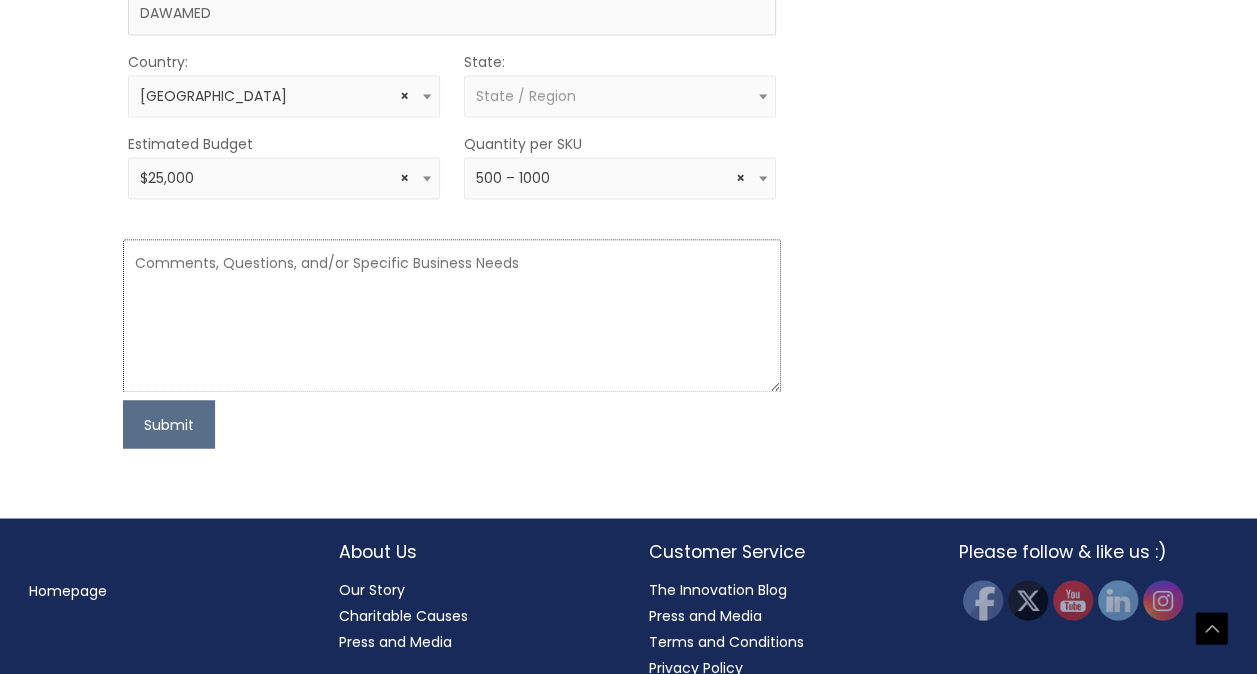 click at bounding box center [452, 315] 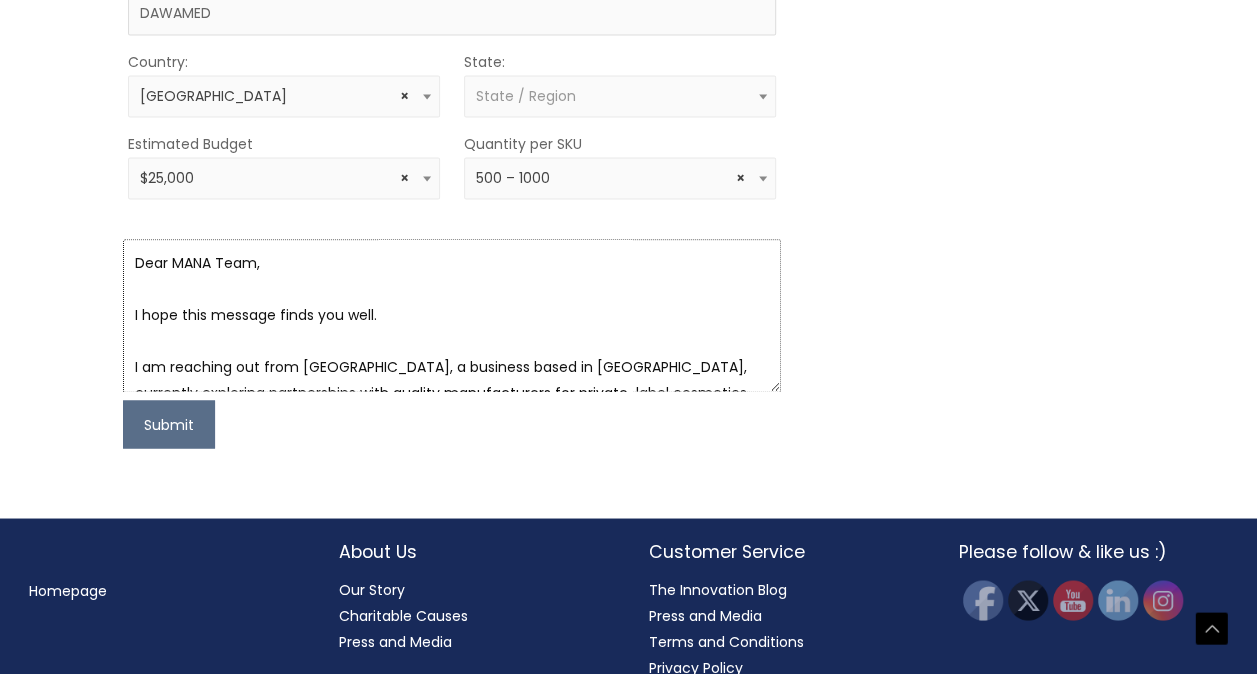 scroll, scrollTop: 688, scrollLeft: 0, axis: vertical 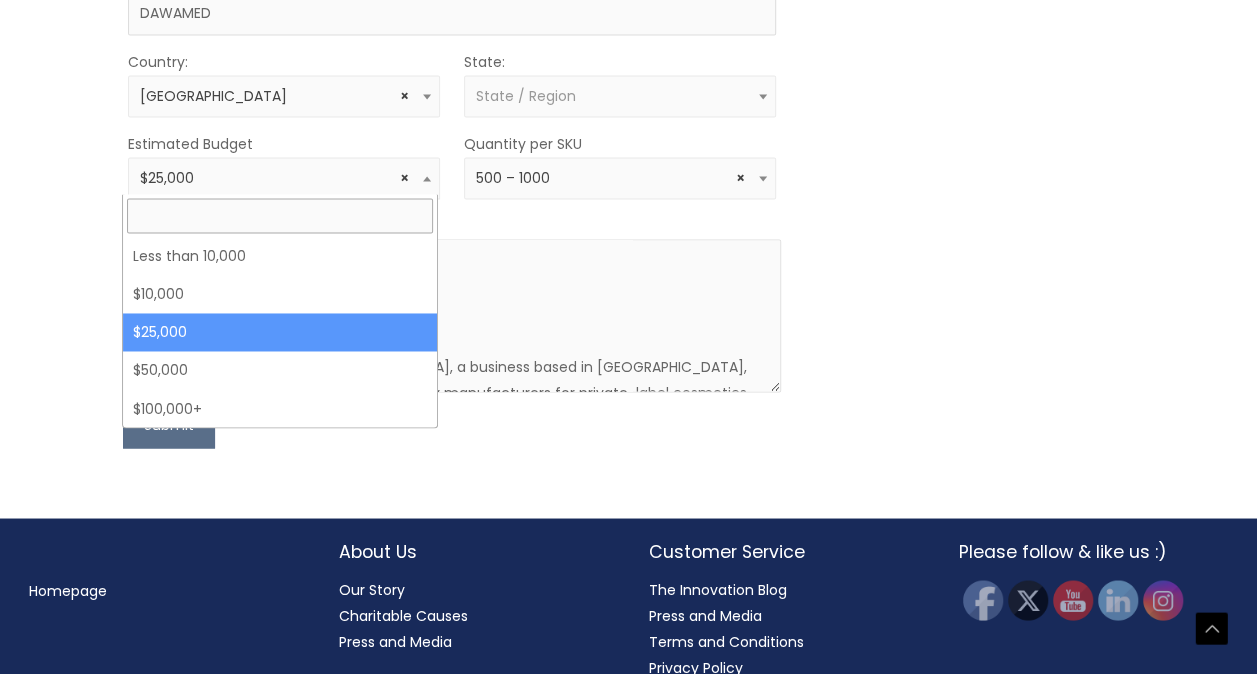 click at bounding box center [427, 178] 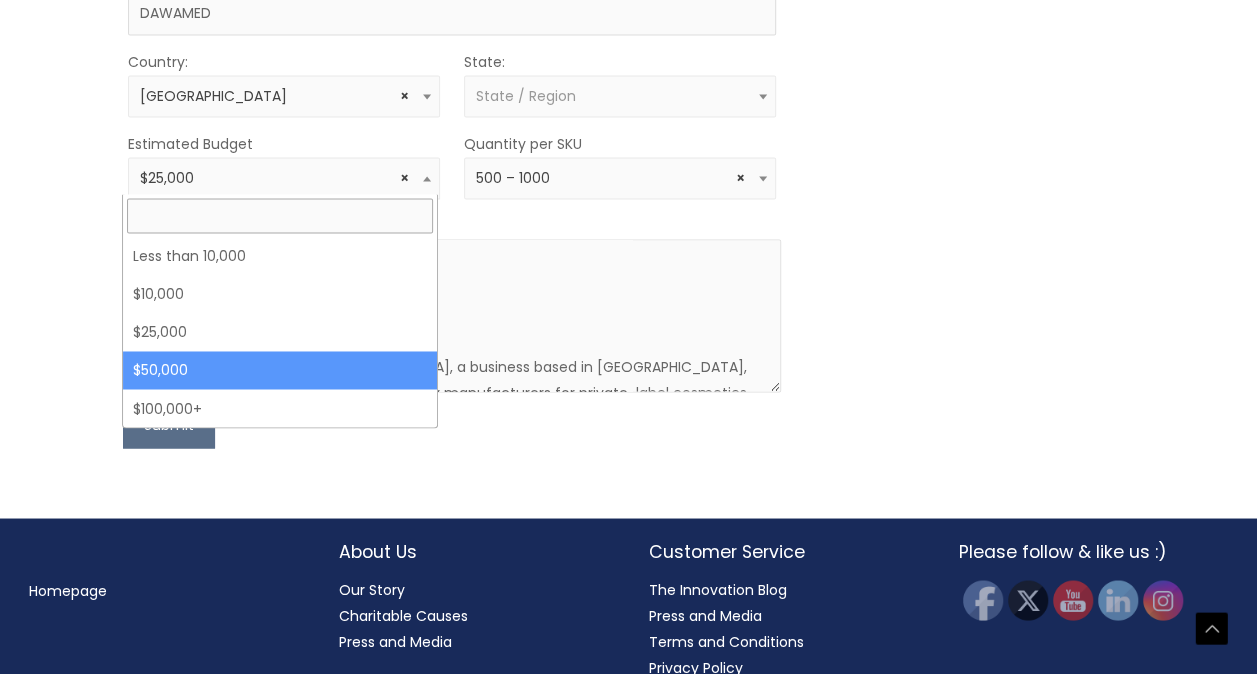 select on "50000" 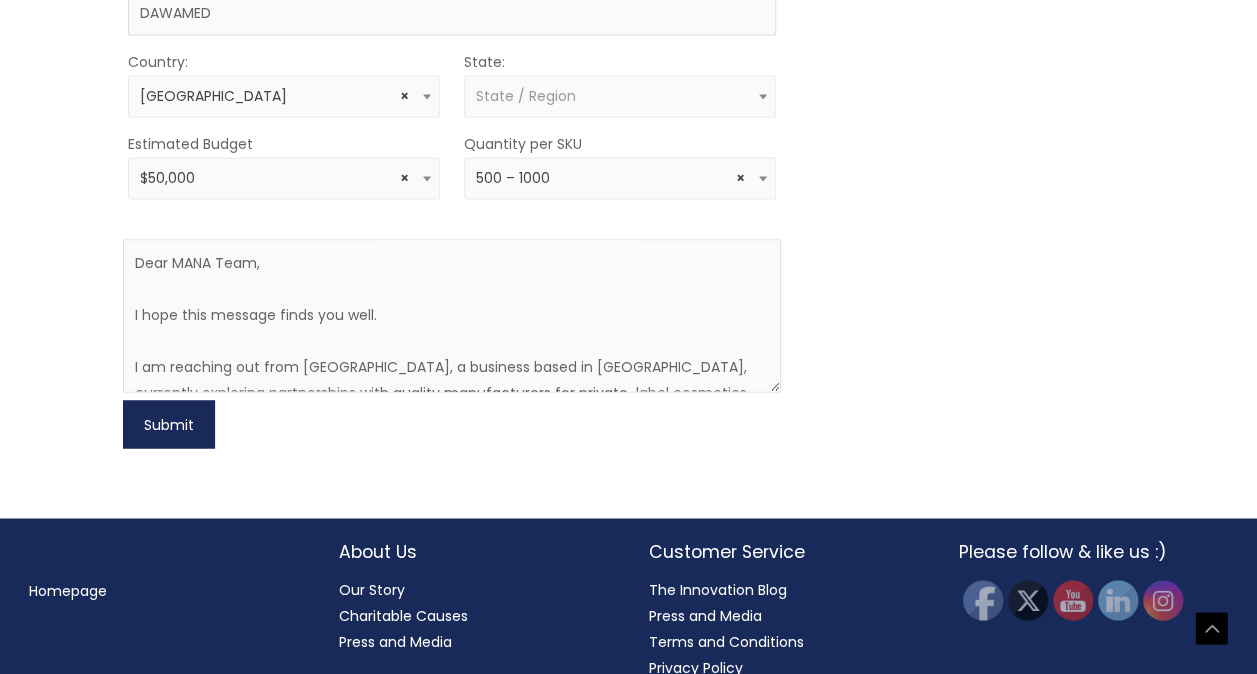 click on "Submit" at bounding box center [169, 424] 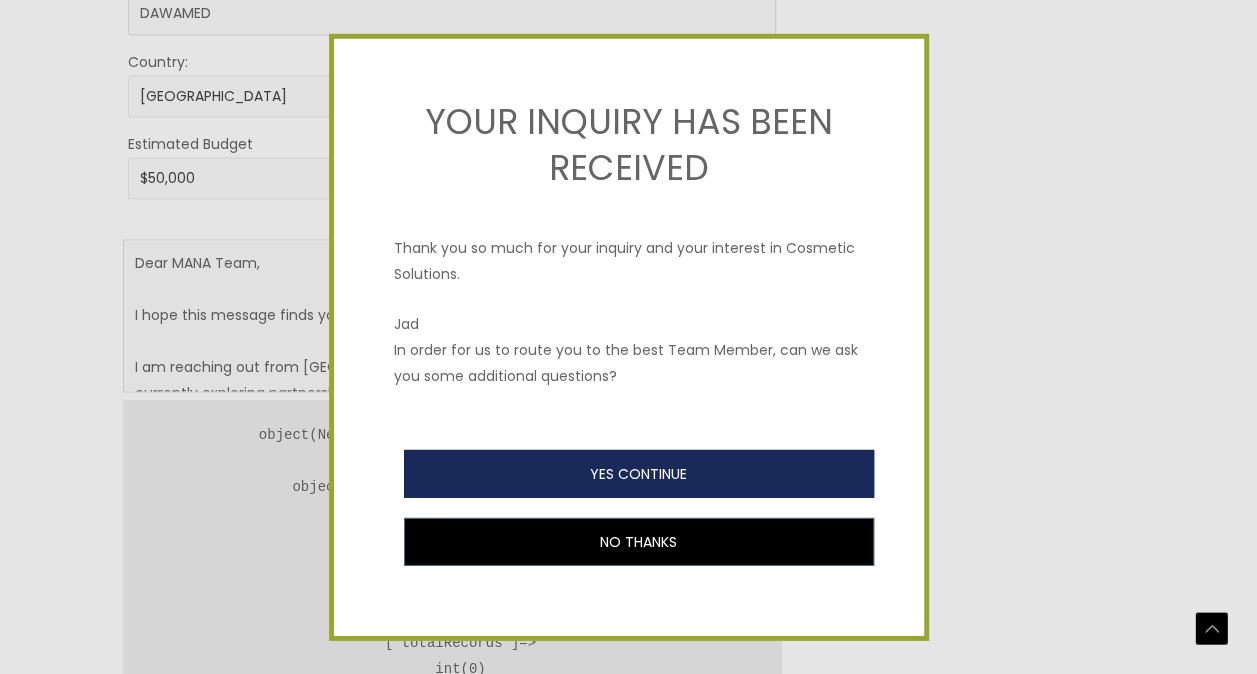 click on "YES CONTINUE" at bounding box center [639, 473] 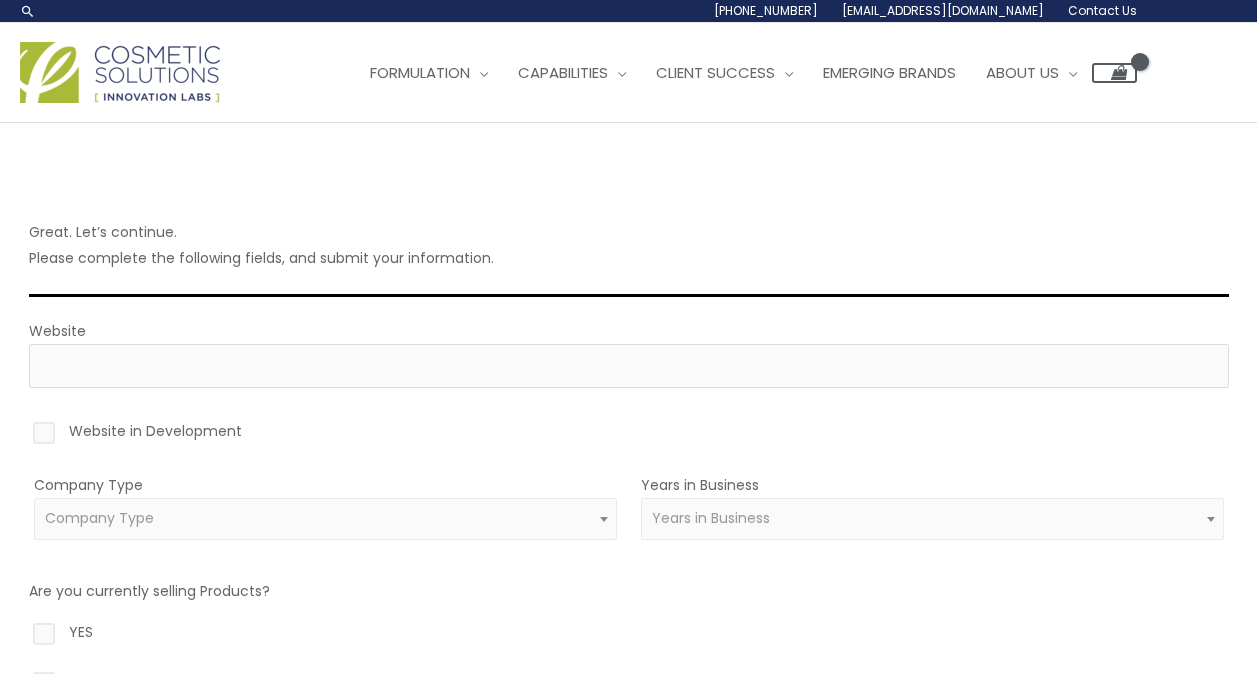 scroll, scrollTop: 0, scrollLeft: 0, axis: both 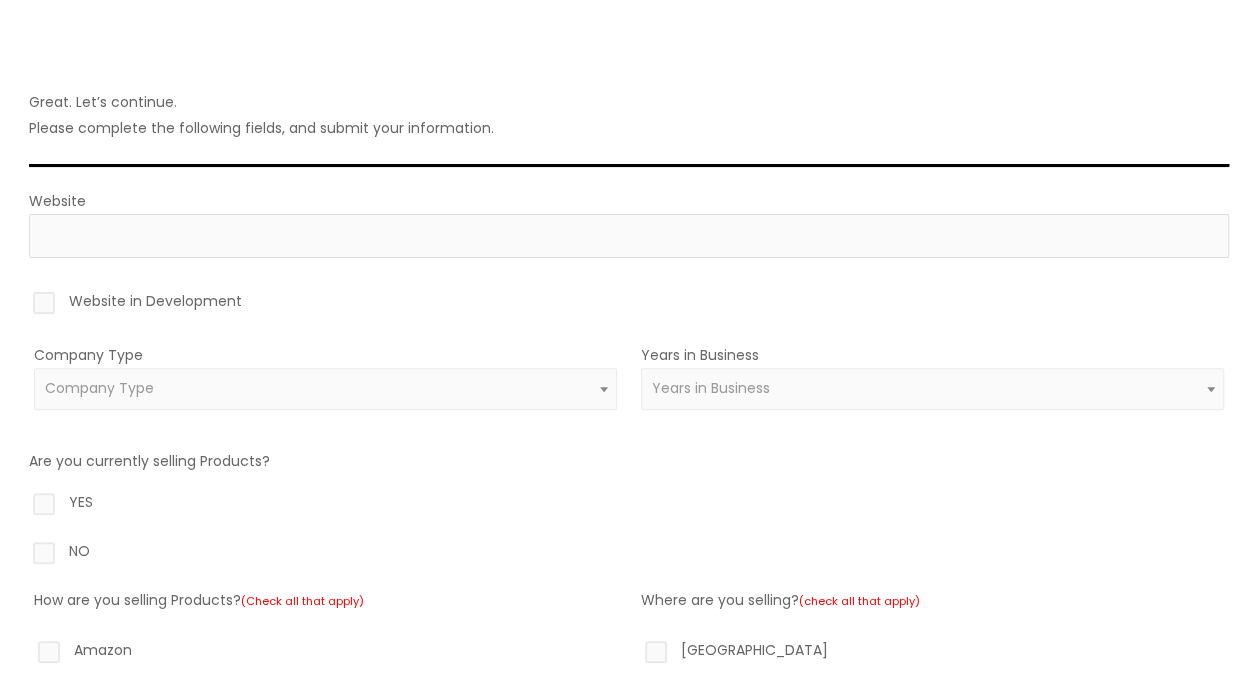 click on "Website in Development" at bounding box center [629, 305] 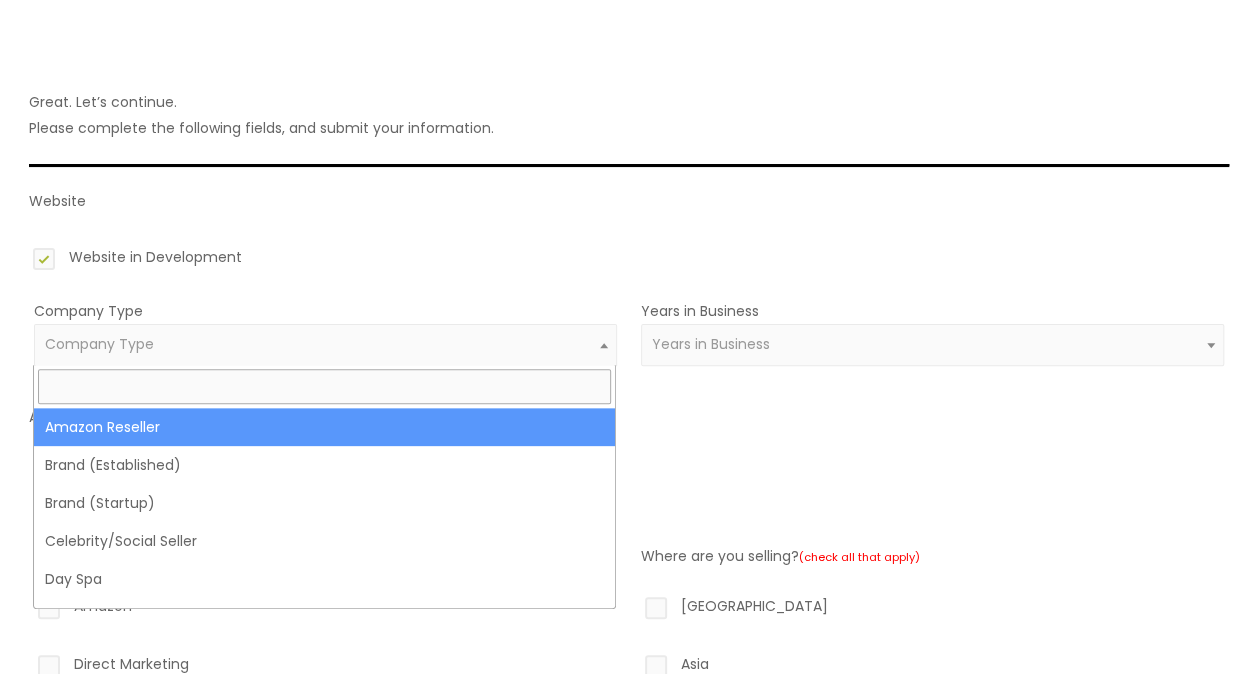 click on "Company Type" at bounding box center [325, 344] 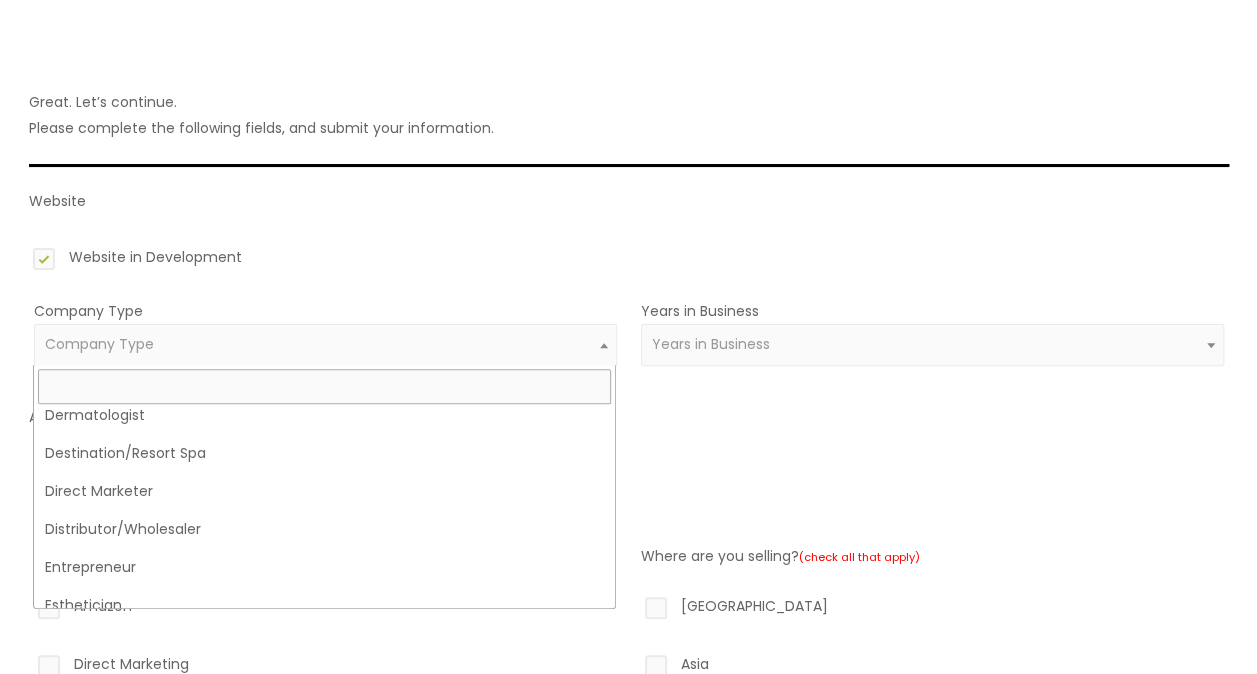 scroll, scrollTop: 214, scrollLeft: 0, axis: vertical 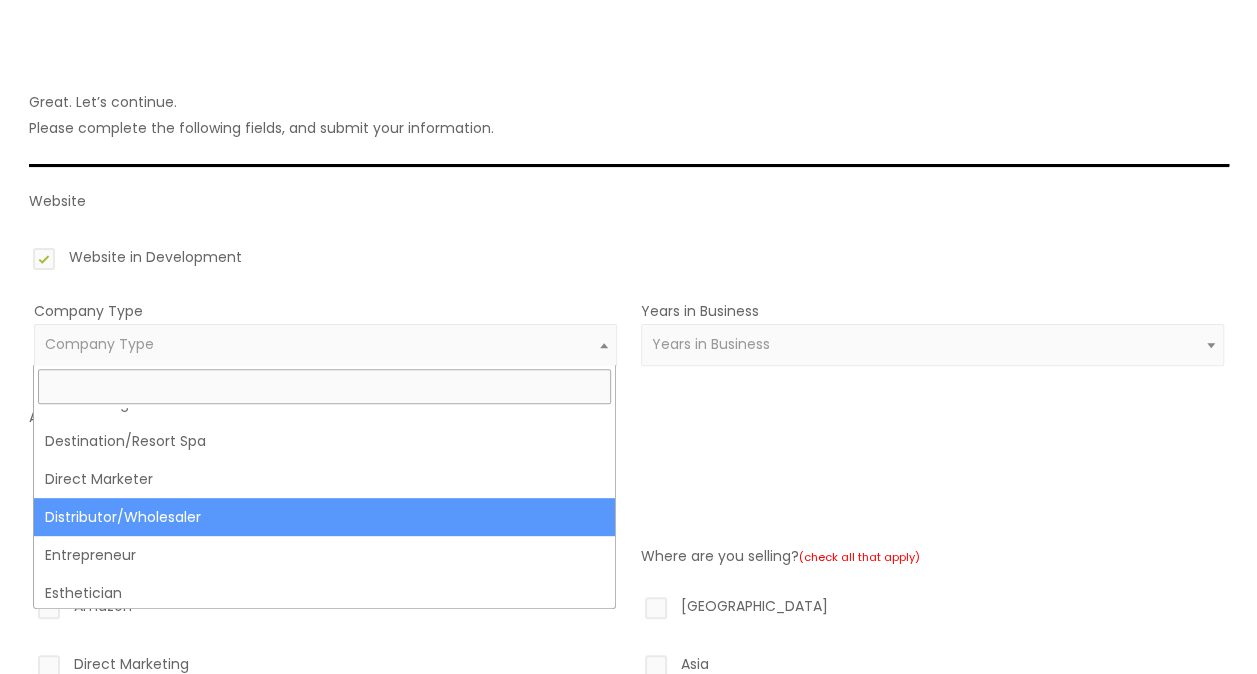 select on "27" 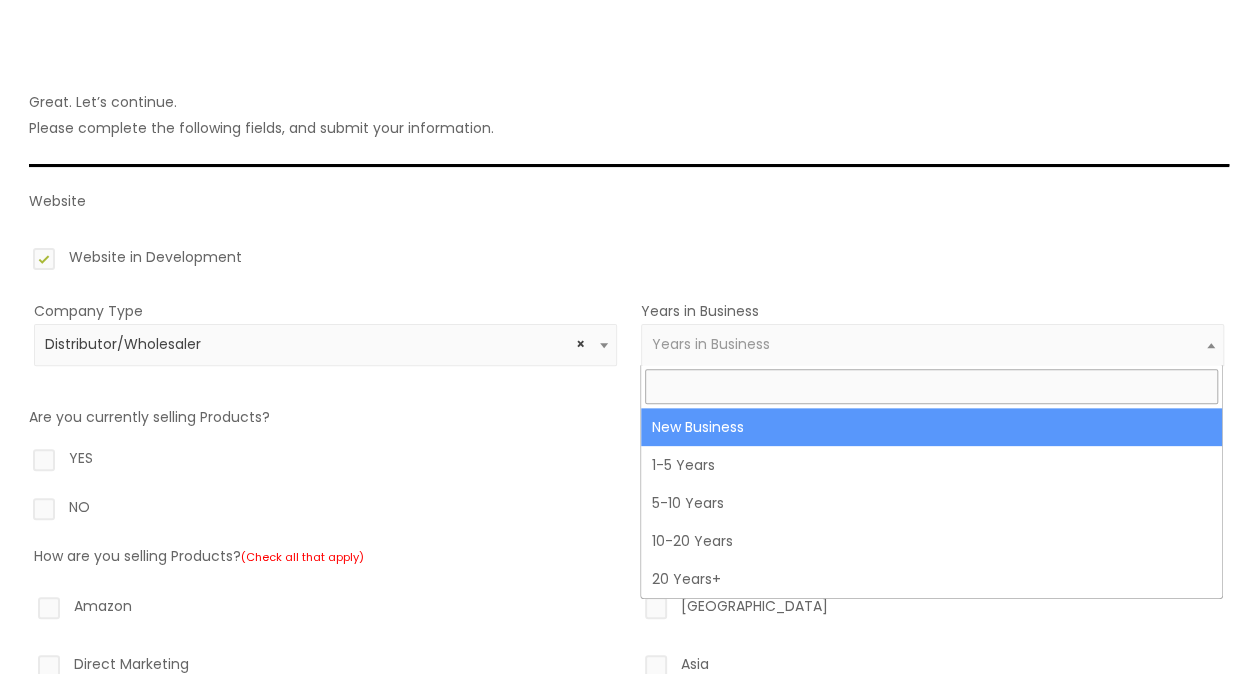 click on "Years in Business" at bounding box center [711, 344] 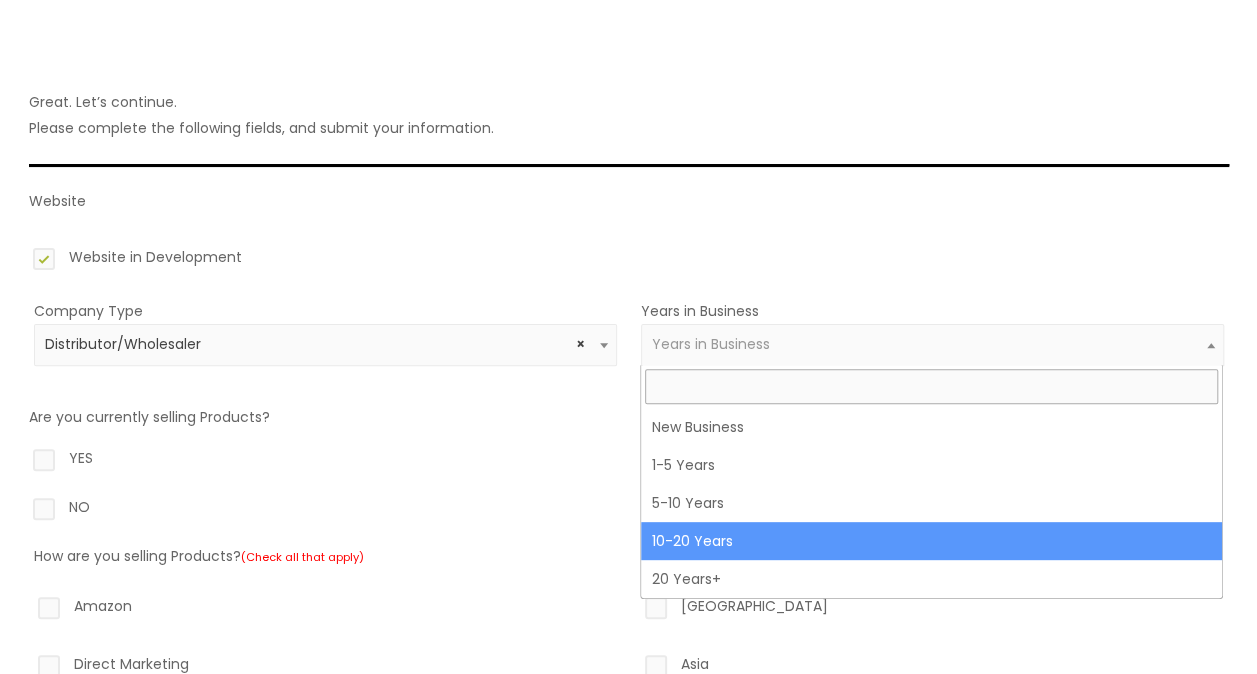 select on "4" 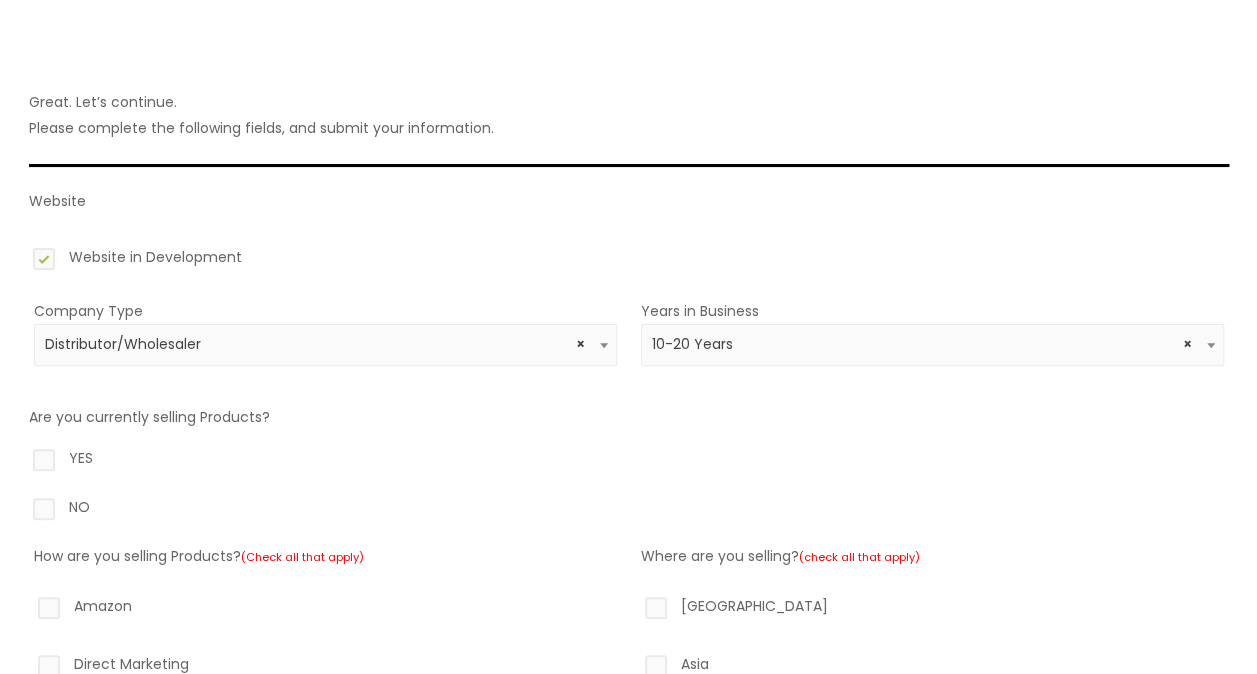 click on "YES" at bounding box center [629, 462] 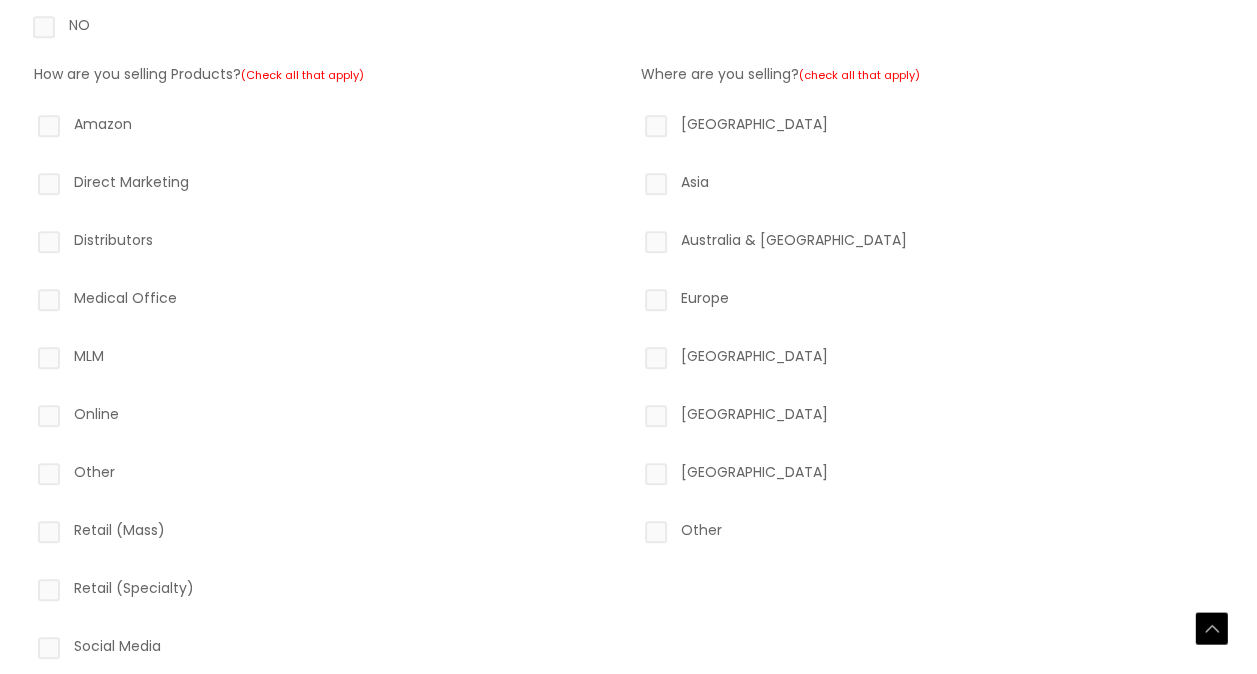 scroll, scrollTop: 620, scrollLeft: 0, axis: vertical 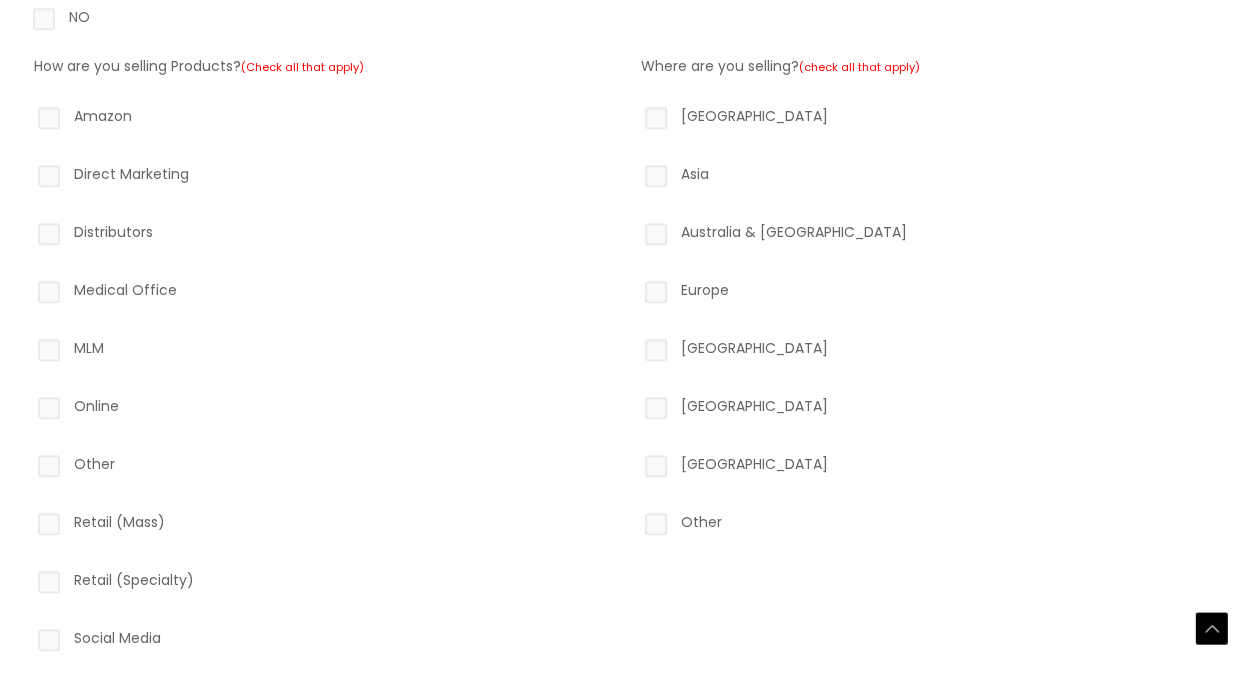 click on "[GEOGRAPHIC_DATA]" at bounding box center (932, 468) 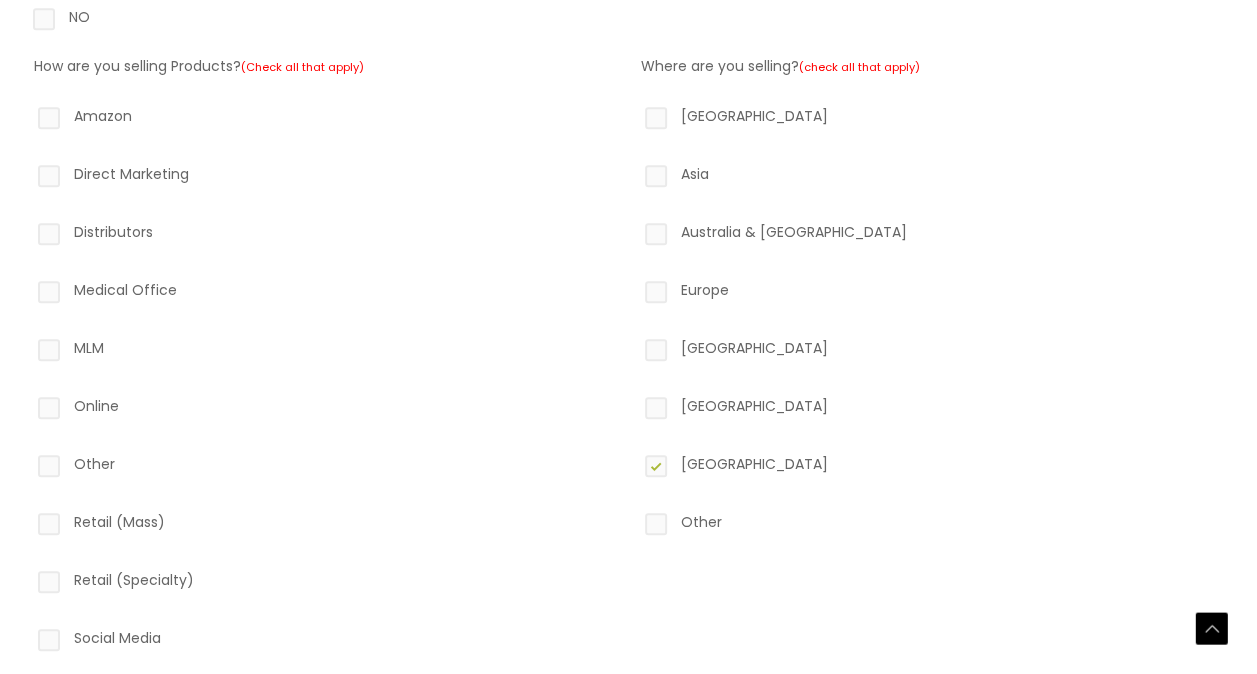click on "Distributors" at bounding box center [325, 236] 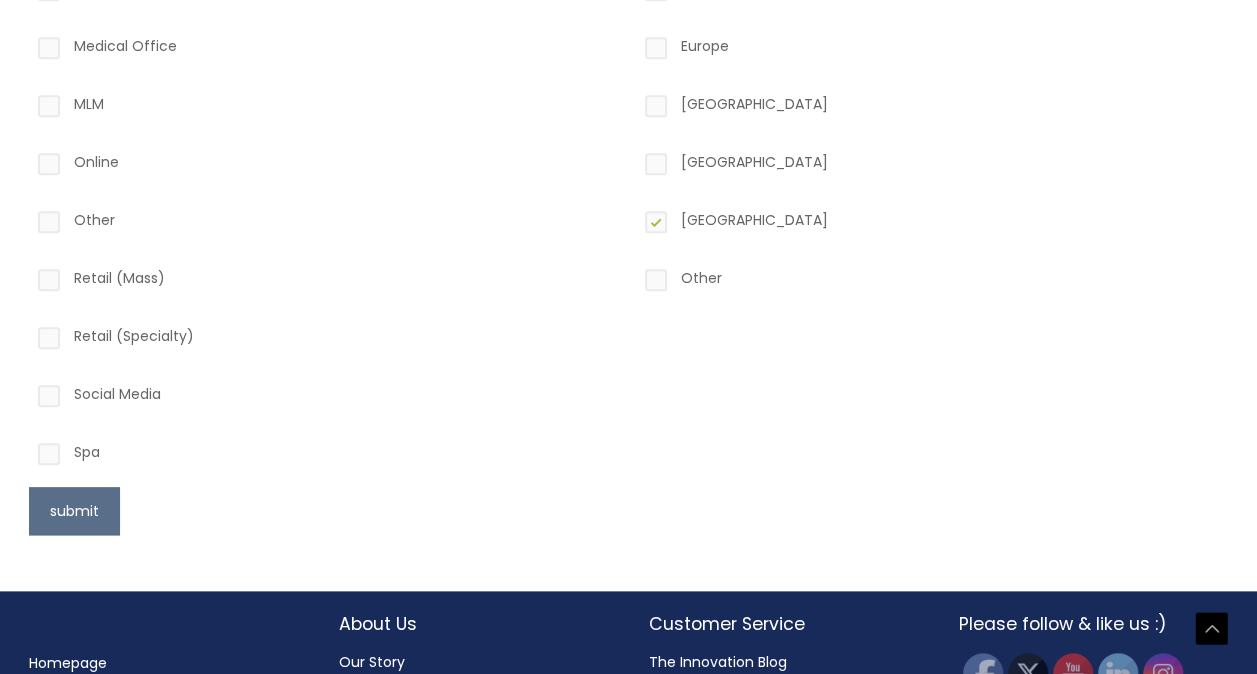 scroll, scrollTop: 862, scrollLeft: 0, axis: vertical 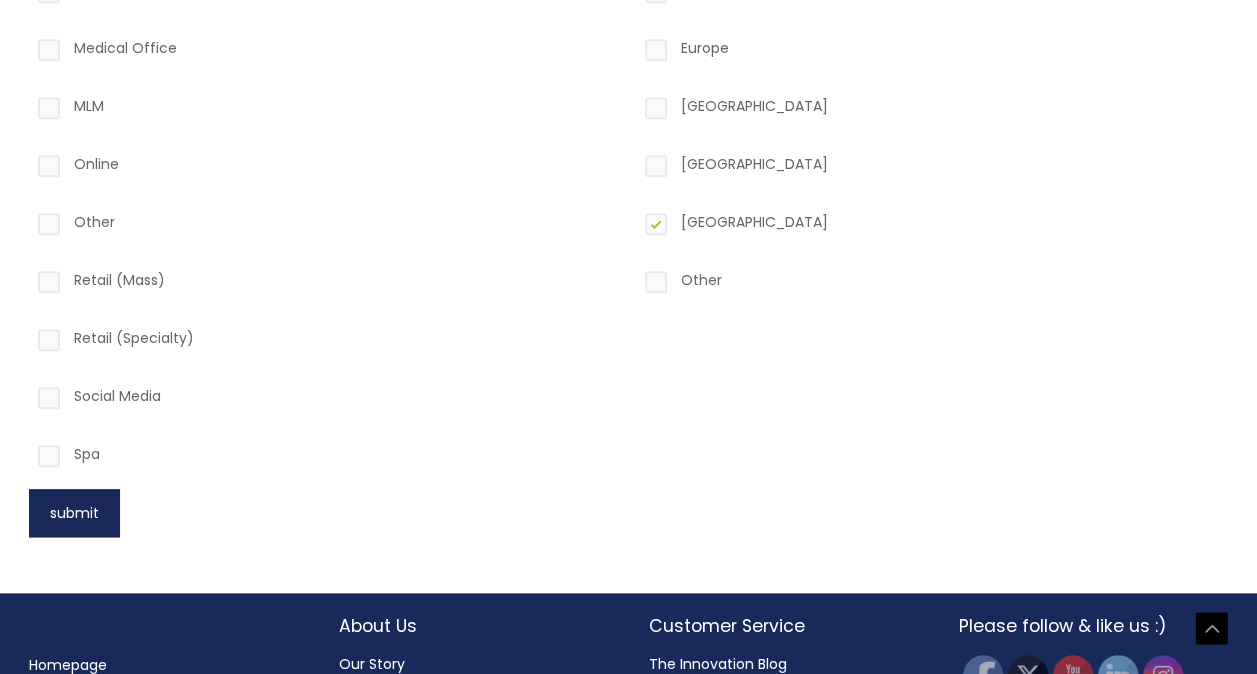 click on "submit" at bounding box center (74, 513) 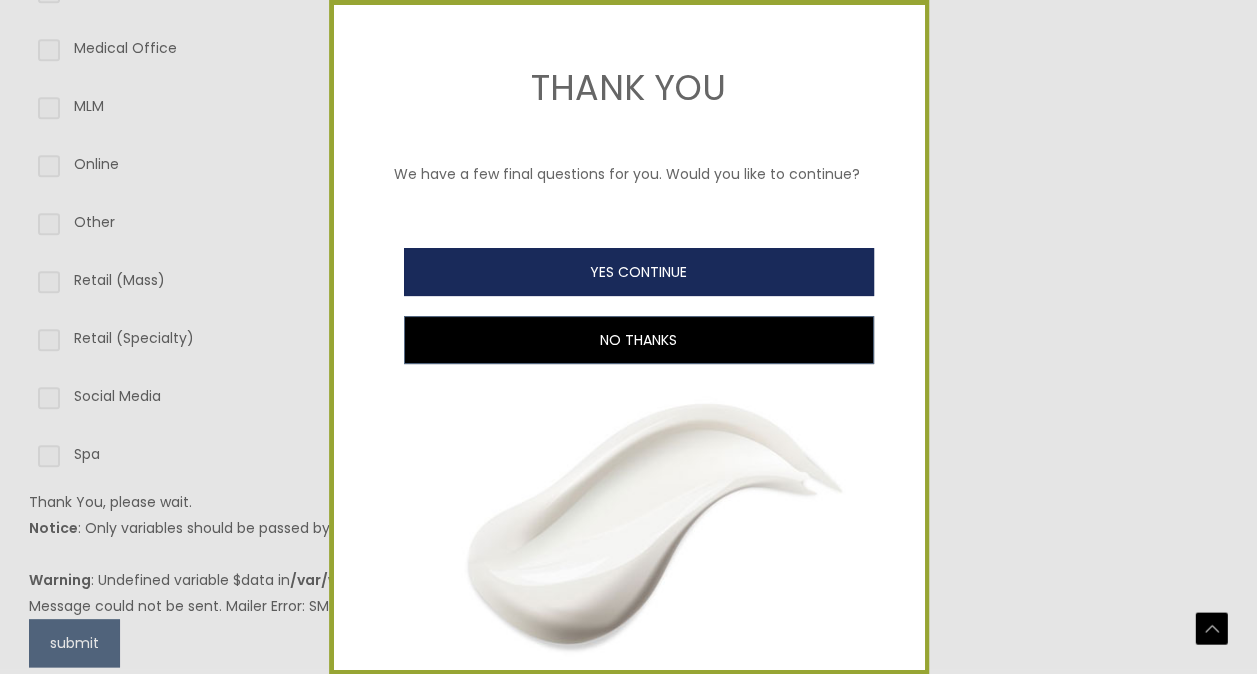 click on "YES CONTINUE" at bounding box center [639, 272] 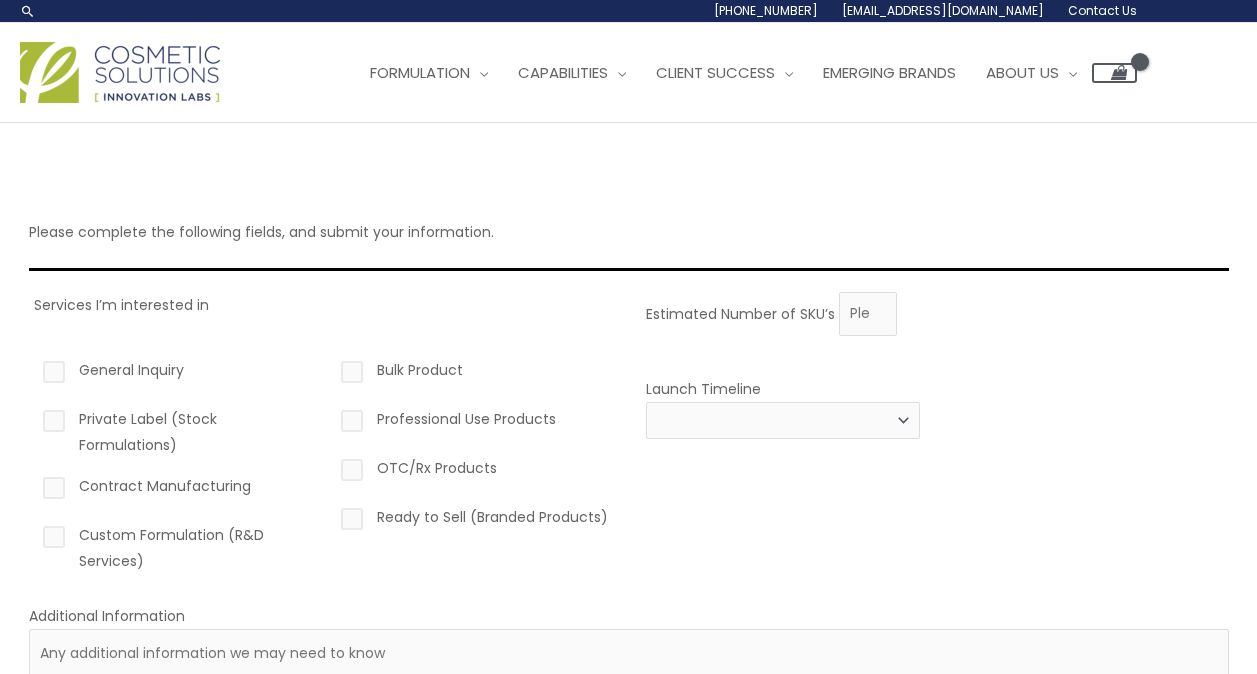 scroll, scrollTop: 0, scrollLeft: 0, axis: both 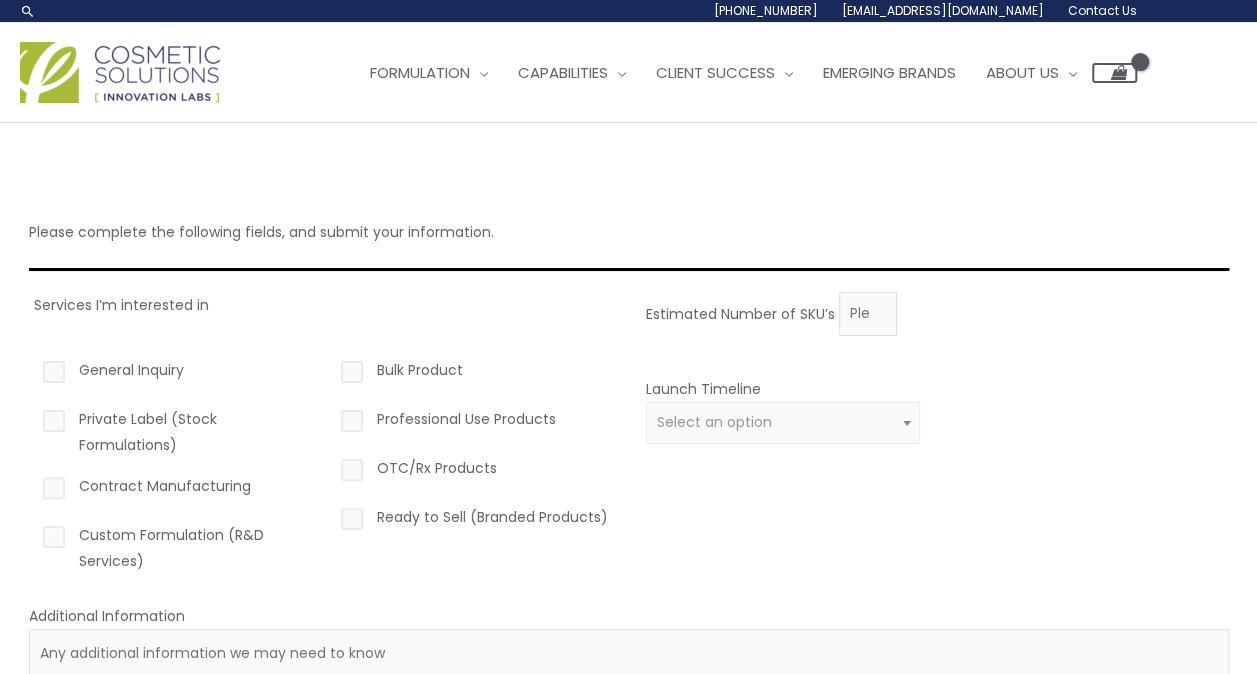 click on "Private Label (Stock Formulations)" at bounding box center (176, 432) 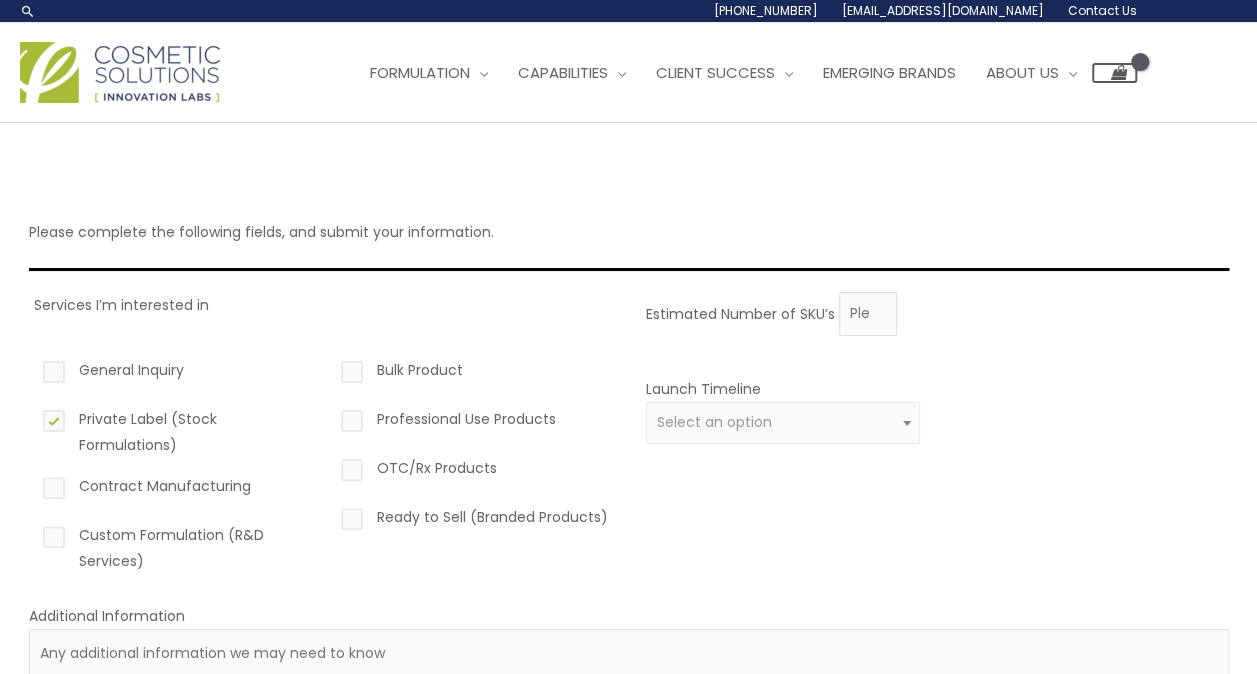 click on "Professional Use Products" at bounding box center (474, 423) 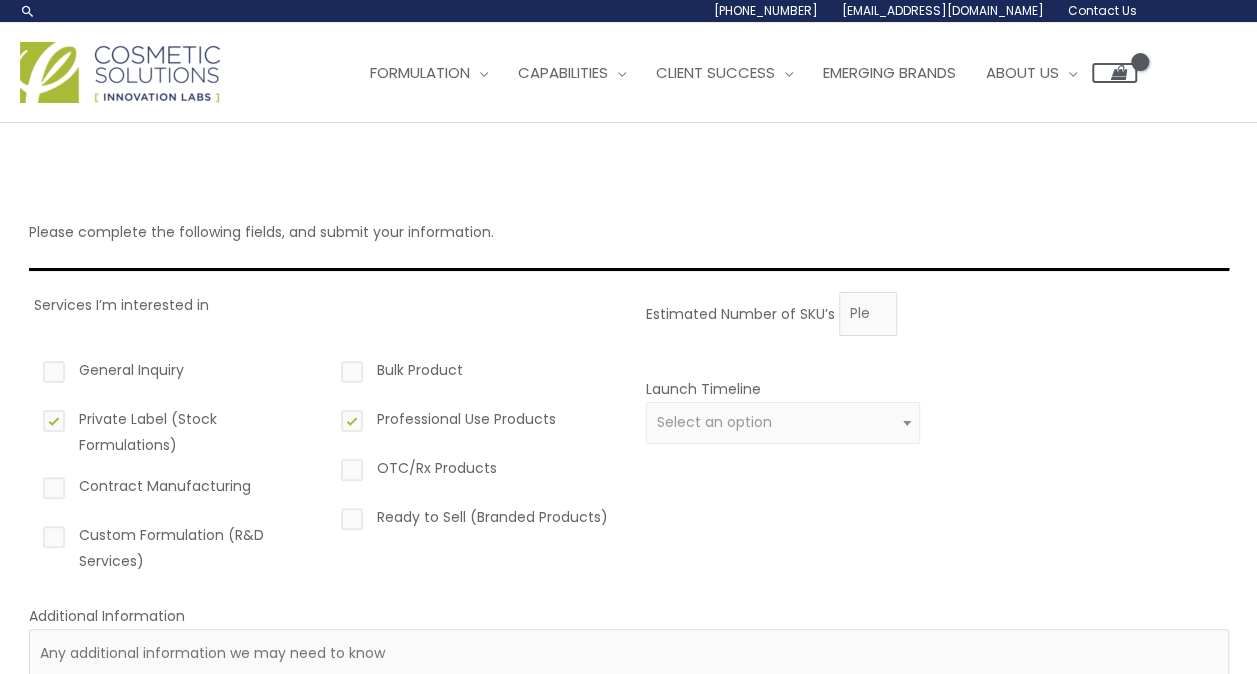 click on "OTC/Rx Products" at bounding box center [474, 472] 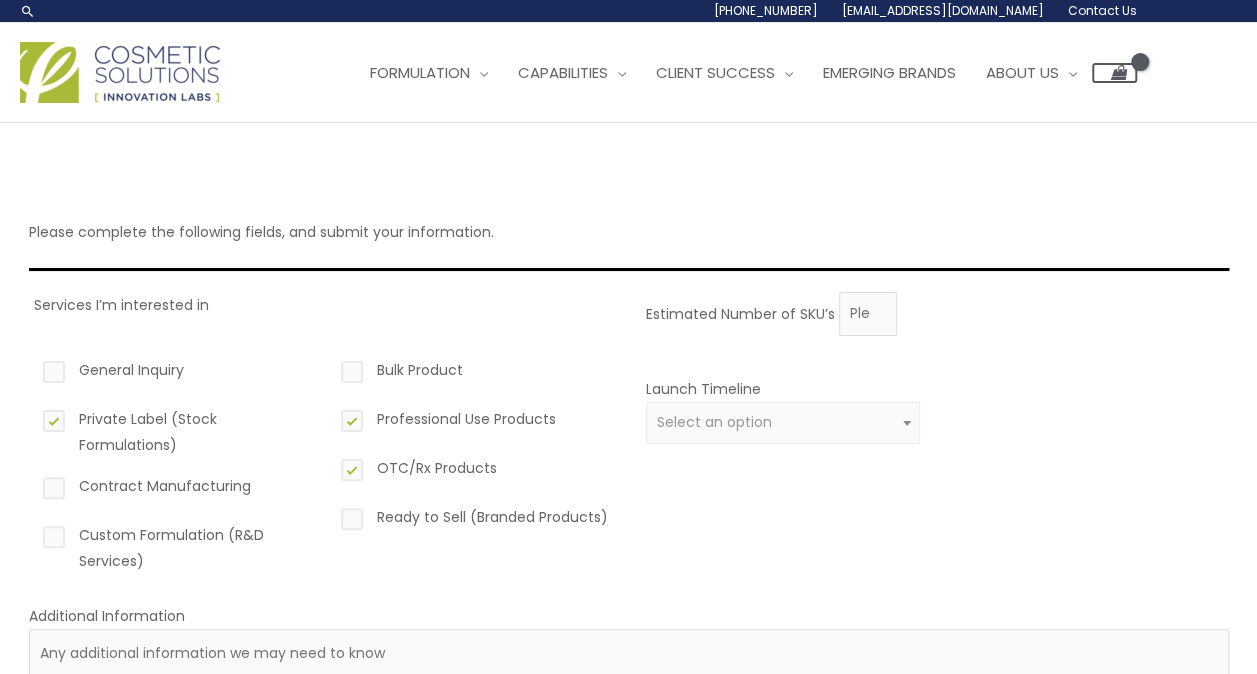 click on "Ready to Sell (Branded Products)" at bounding box center (474, 521) 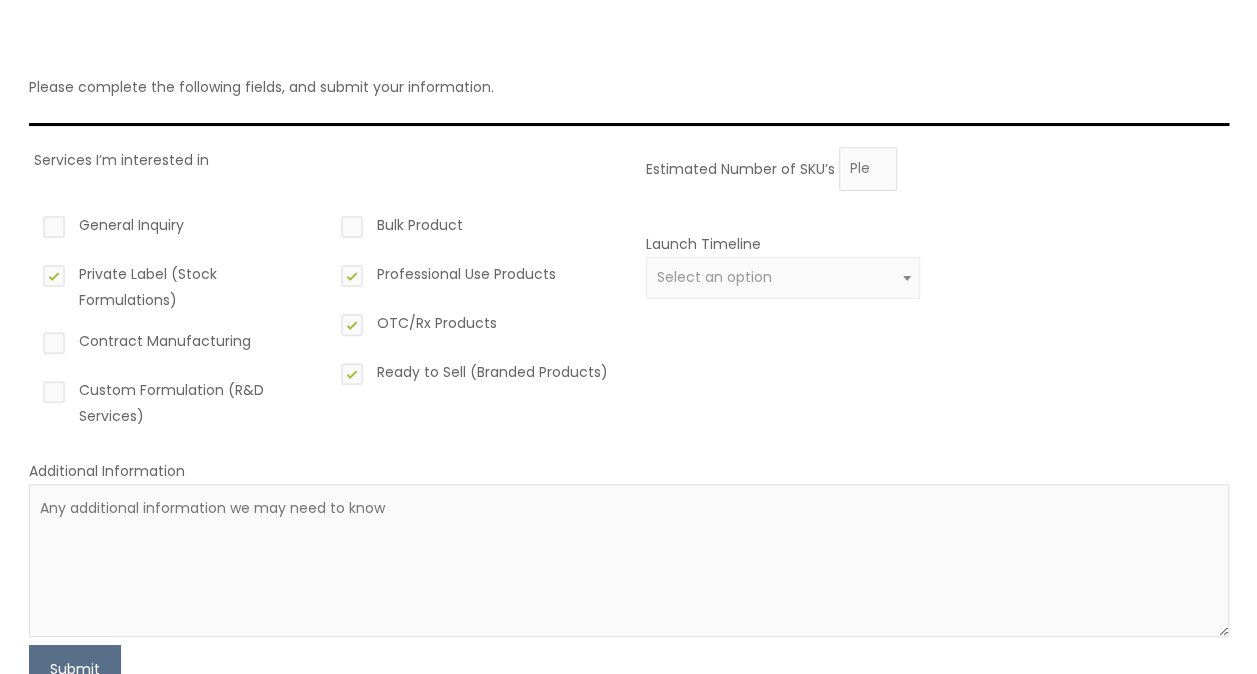 scroll, scrollTop: 154, scrollLeft: 0, axis: vertical 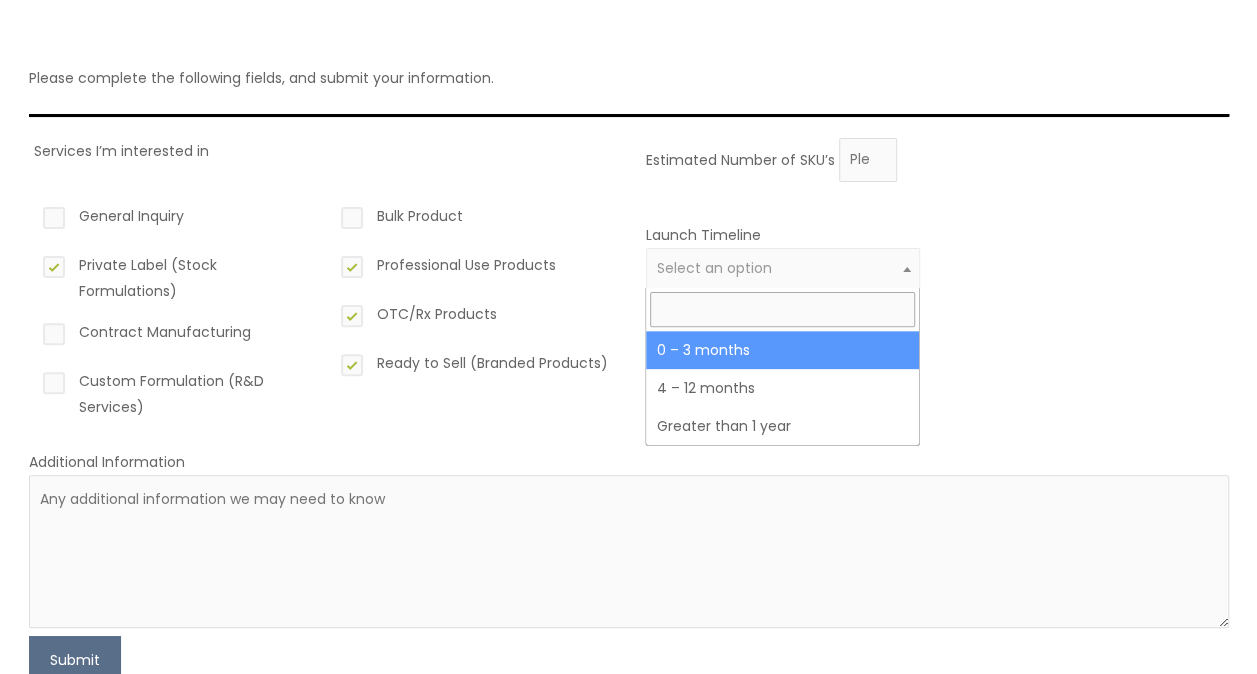 click at bounding box center (907, 269) 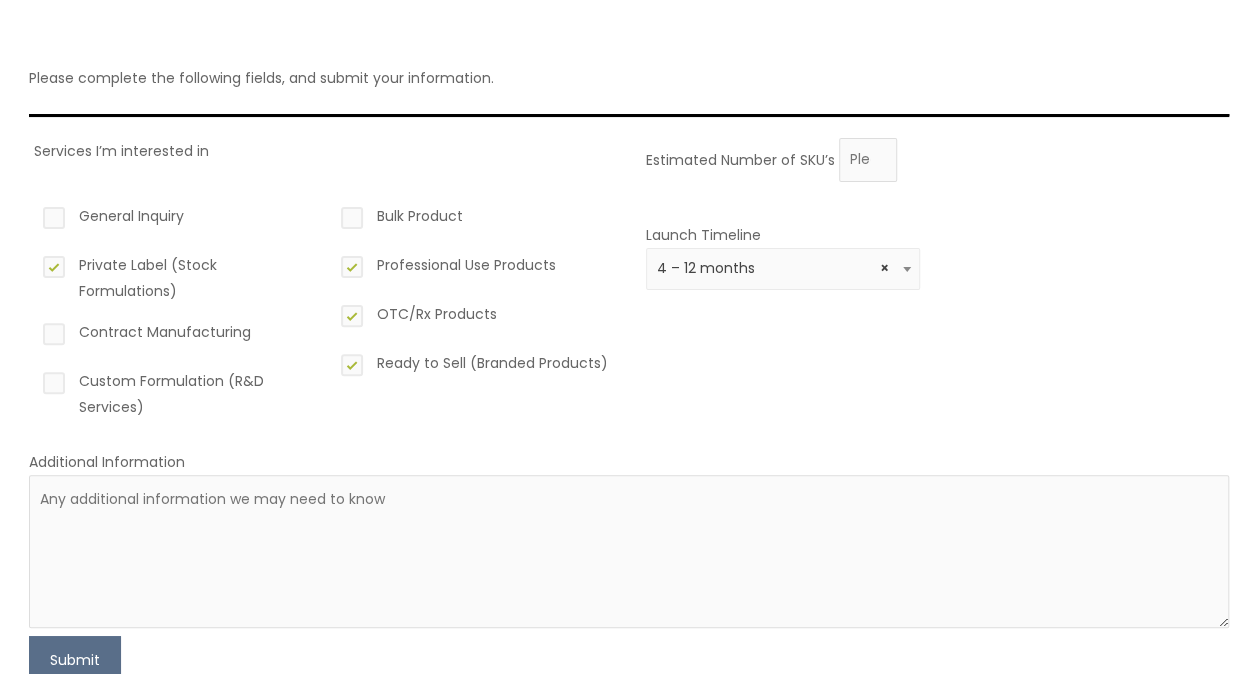 select on "3" 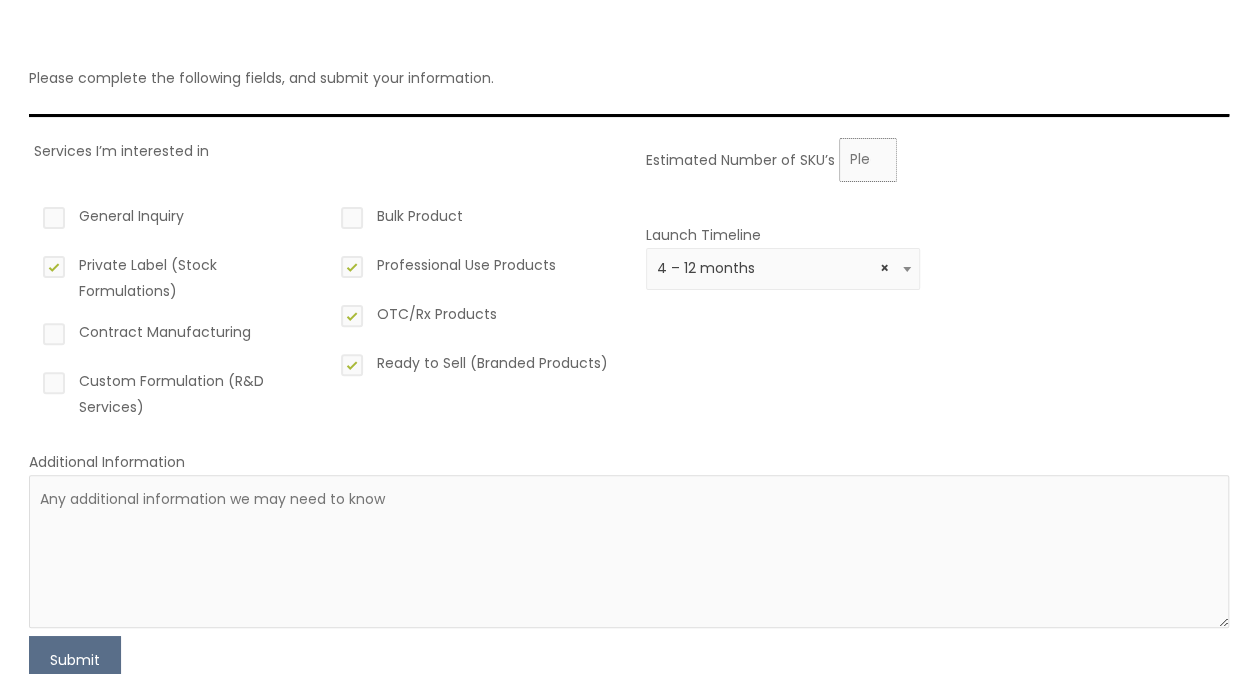 click on "Estimated Number of SKU’s" at bounding box center (868, 160) 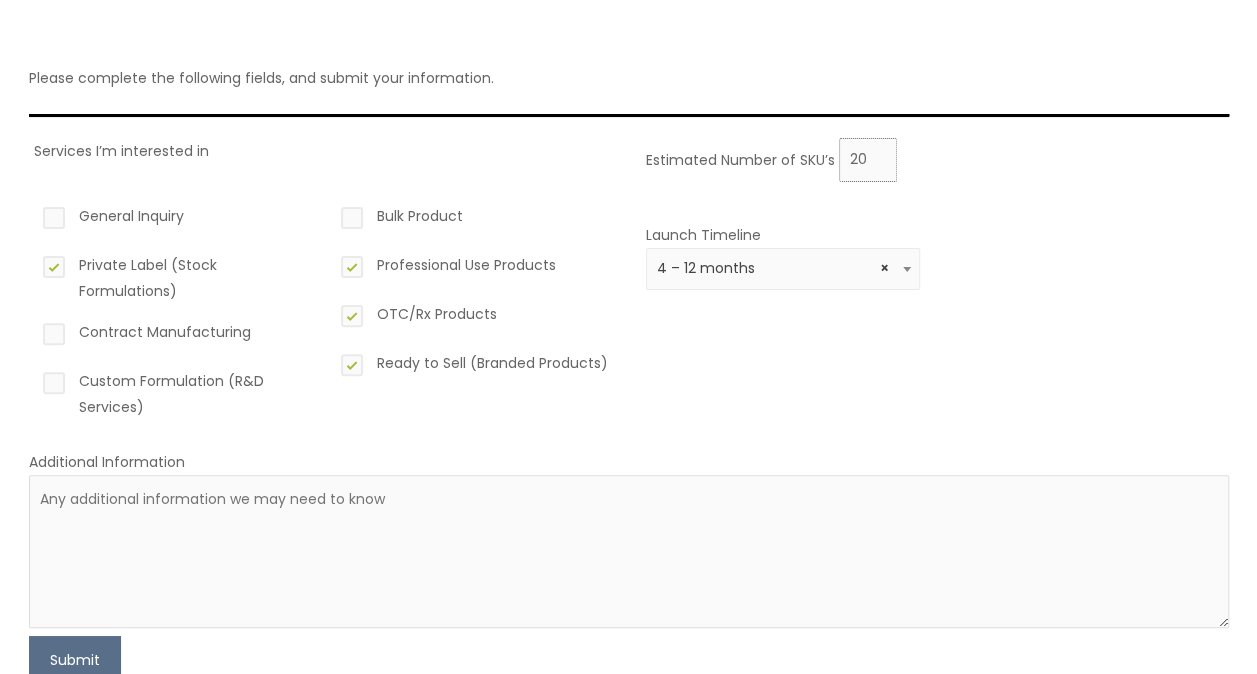 type on "2" 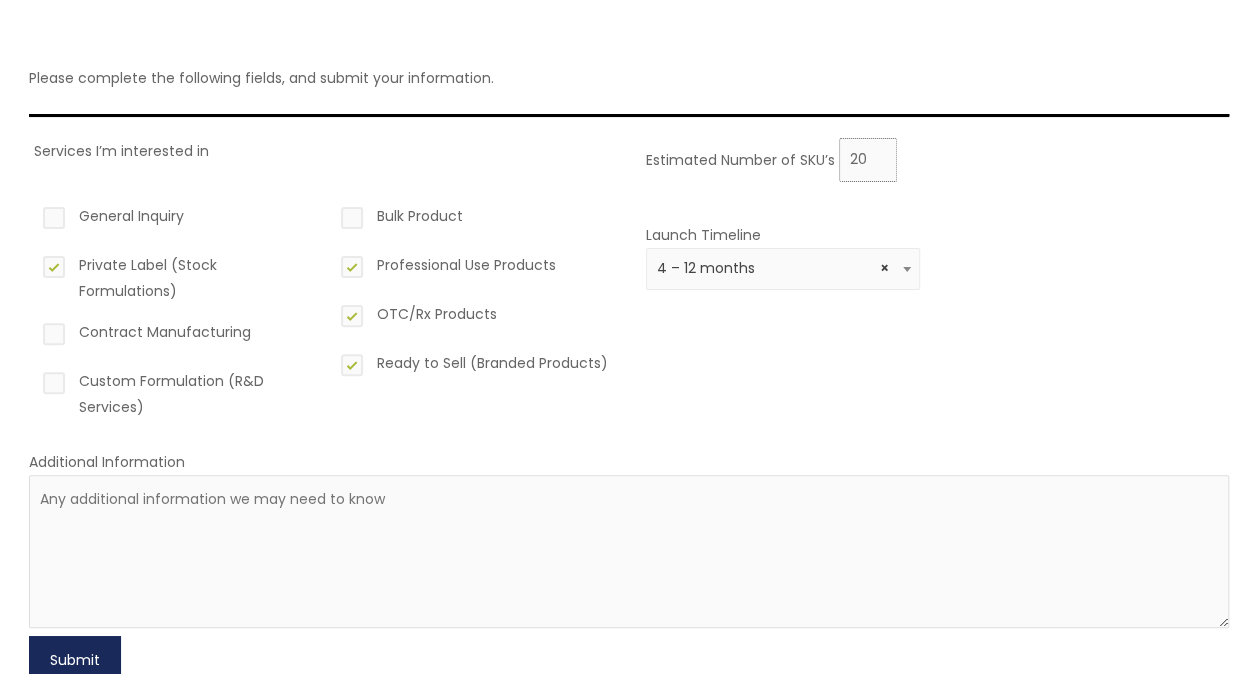 type on "20" 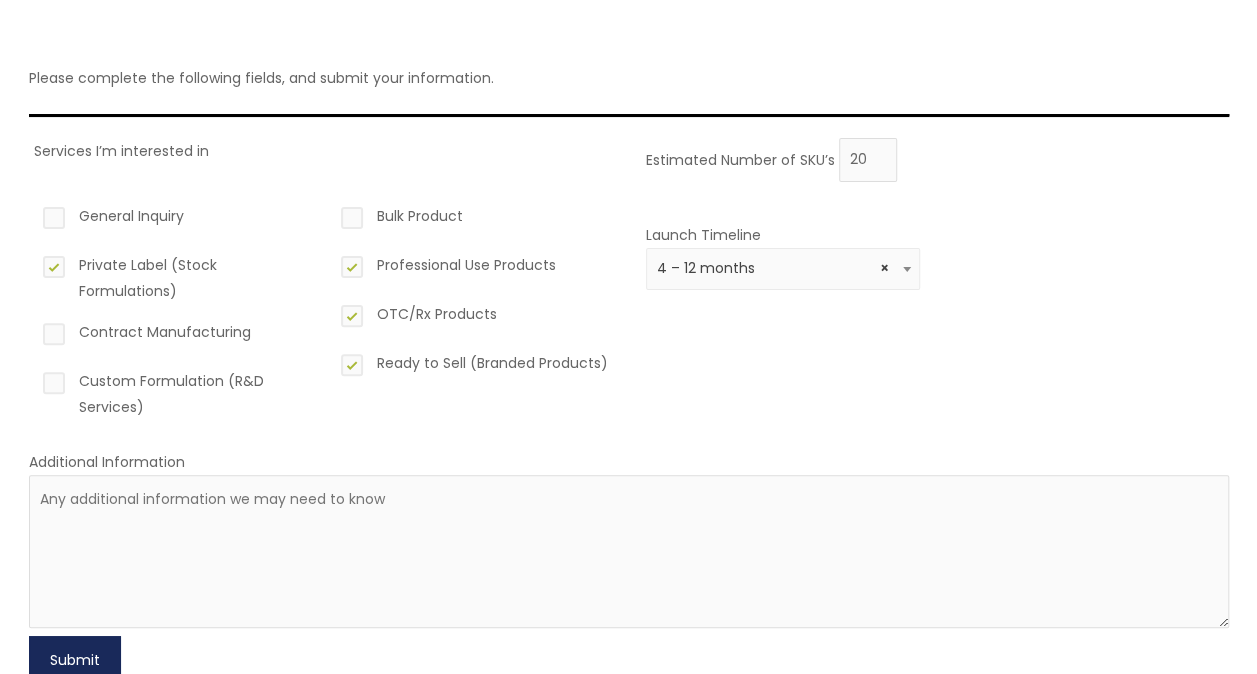 click on "Submit" at bounding box center (75, 660) 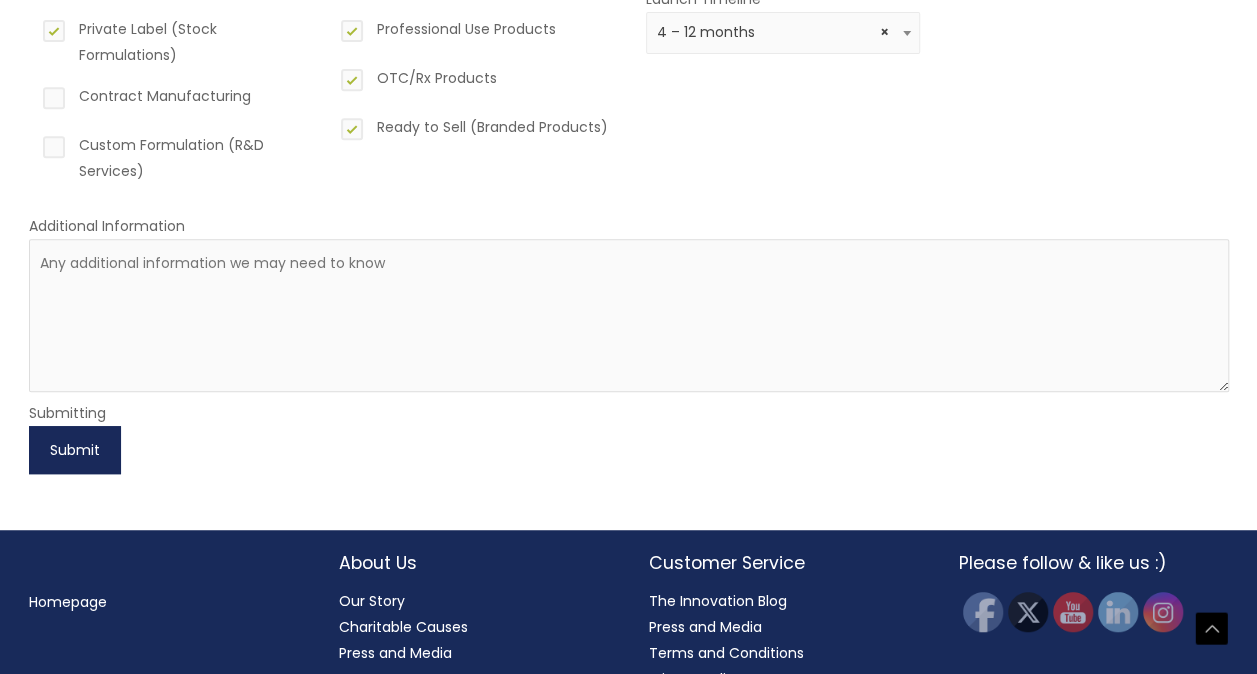 scroll, scrollTop: 387, scrollLeft: 0, axis: vertical 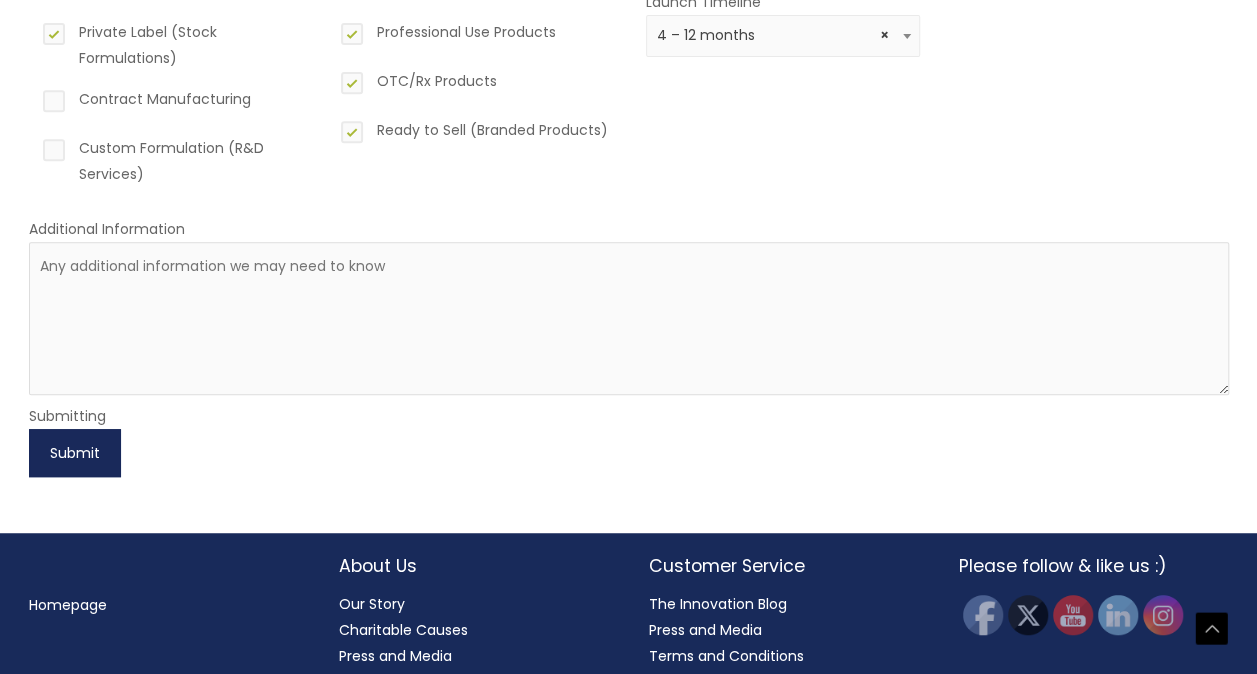 click on "Submit" at bounding box center (75, 453) 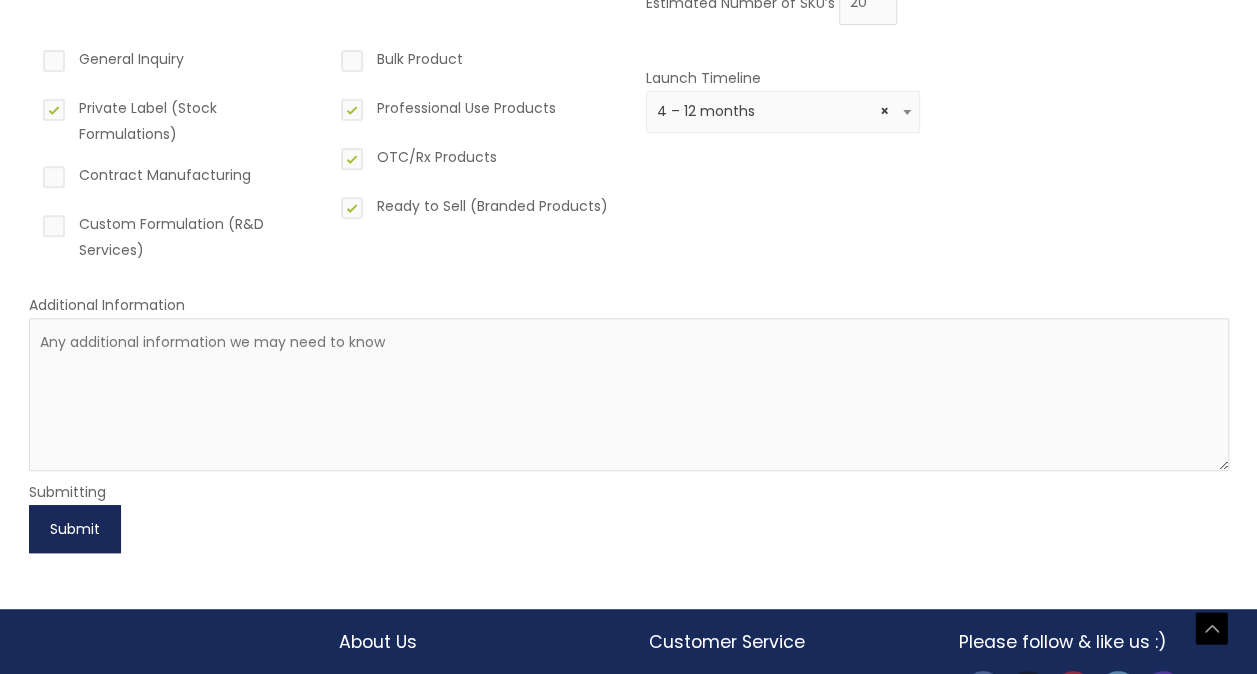 scroll, scrollTop: 310, scrollLeft: 0, axis: vertical 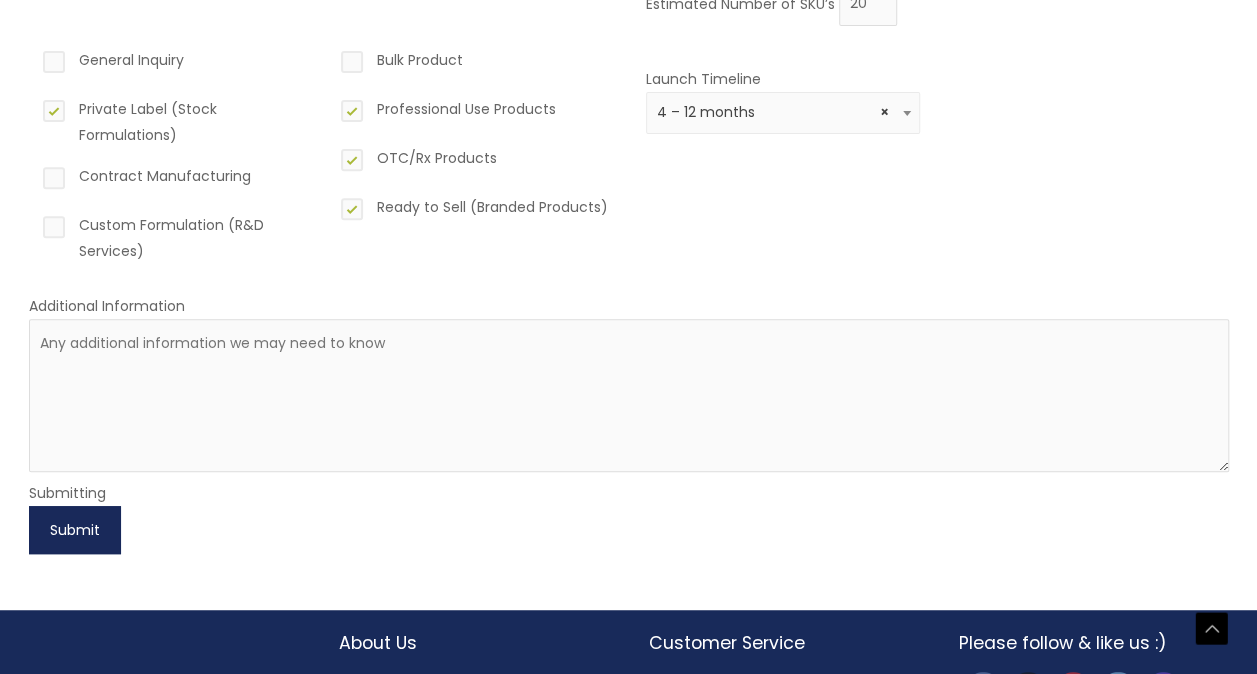 click on "Submit" at bounding box center [75, 530] 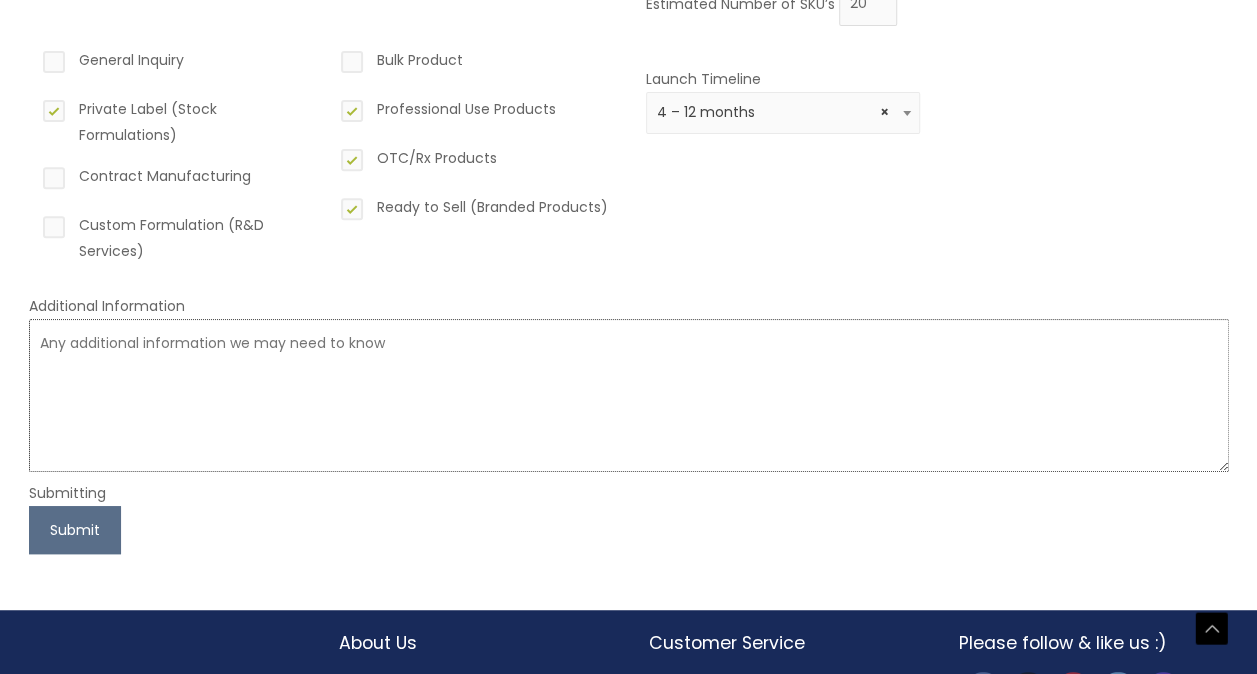 click at bounding box center [629, 395] 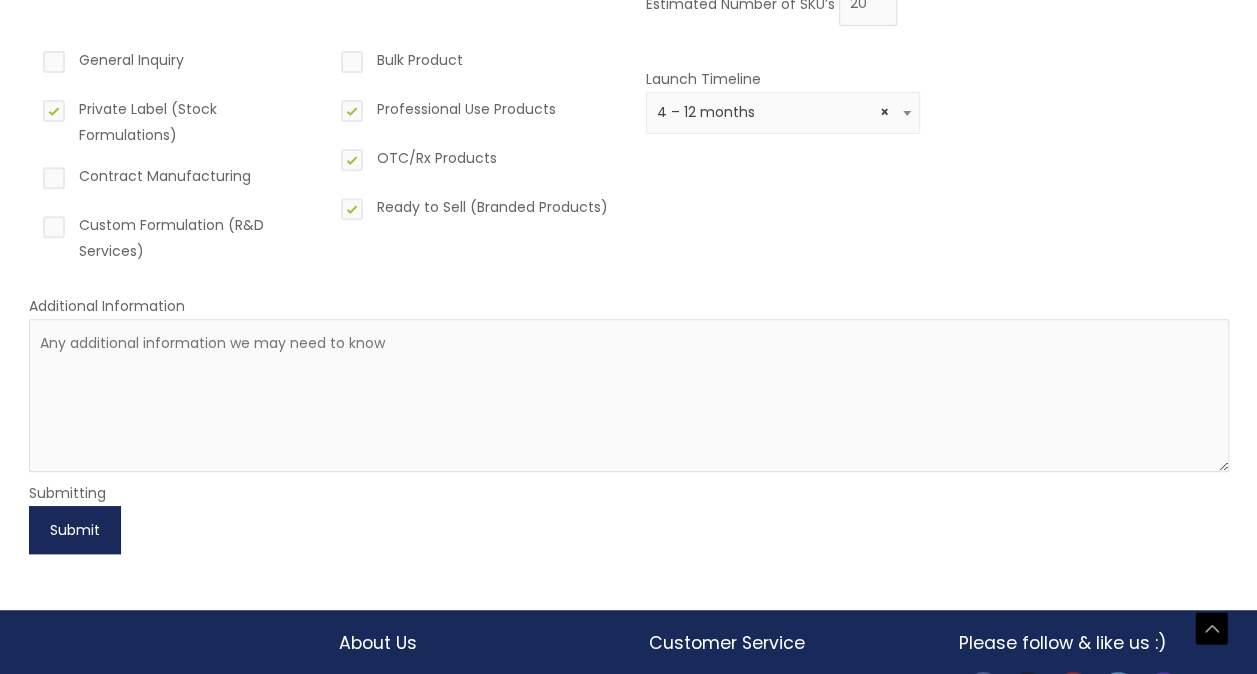click on "Submit" at bounding box center [75, 530] 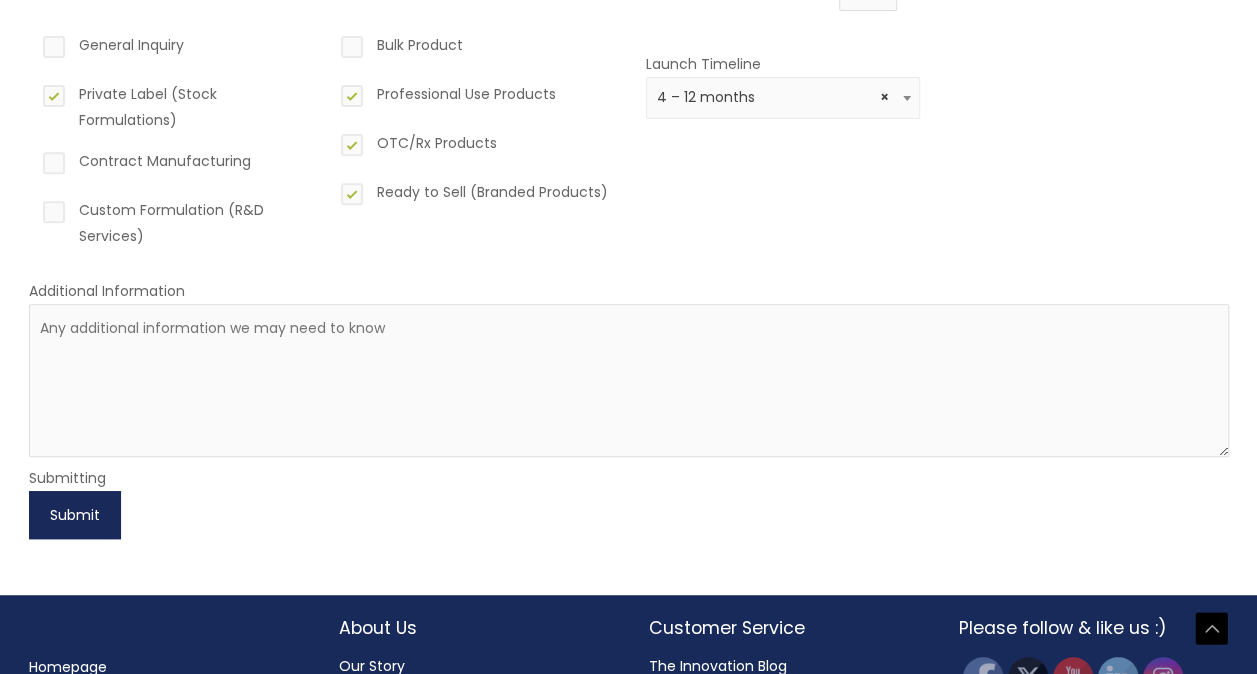 scroll, scrollTop: 331, scrollLeft: 0, axis: vertical 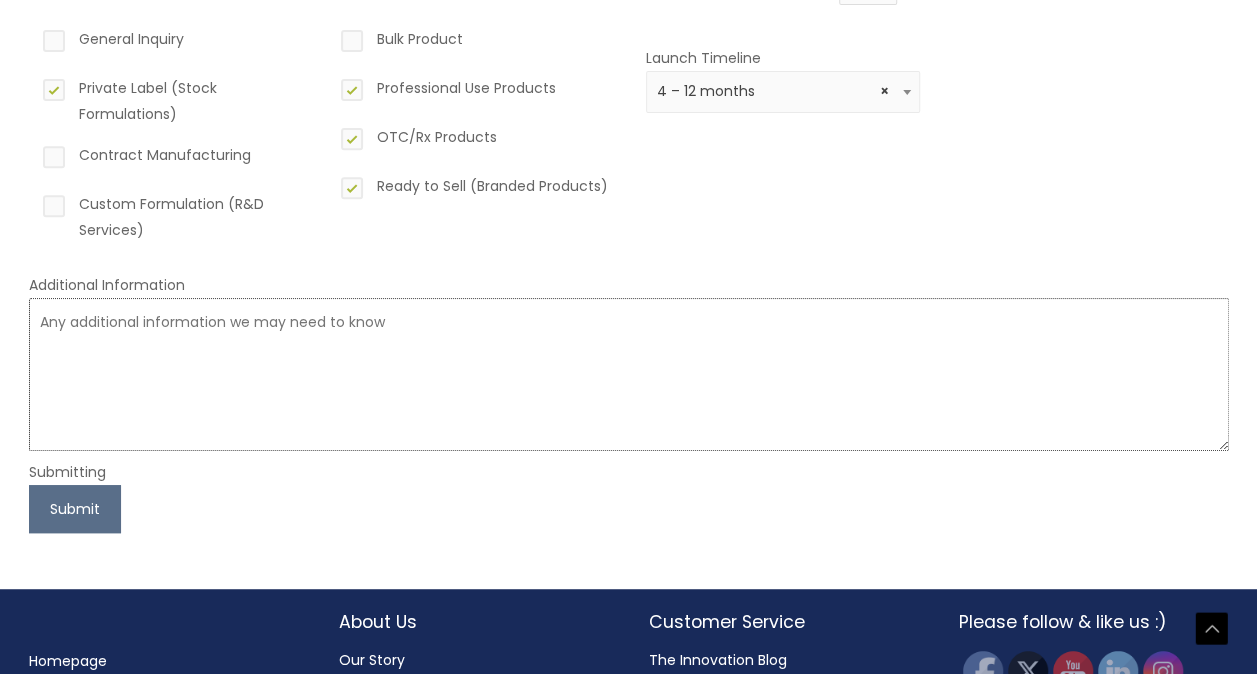 click at bounding box center (629, 374) 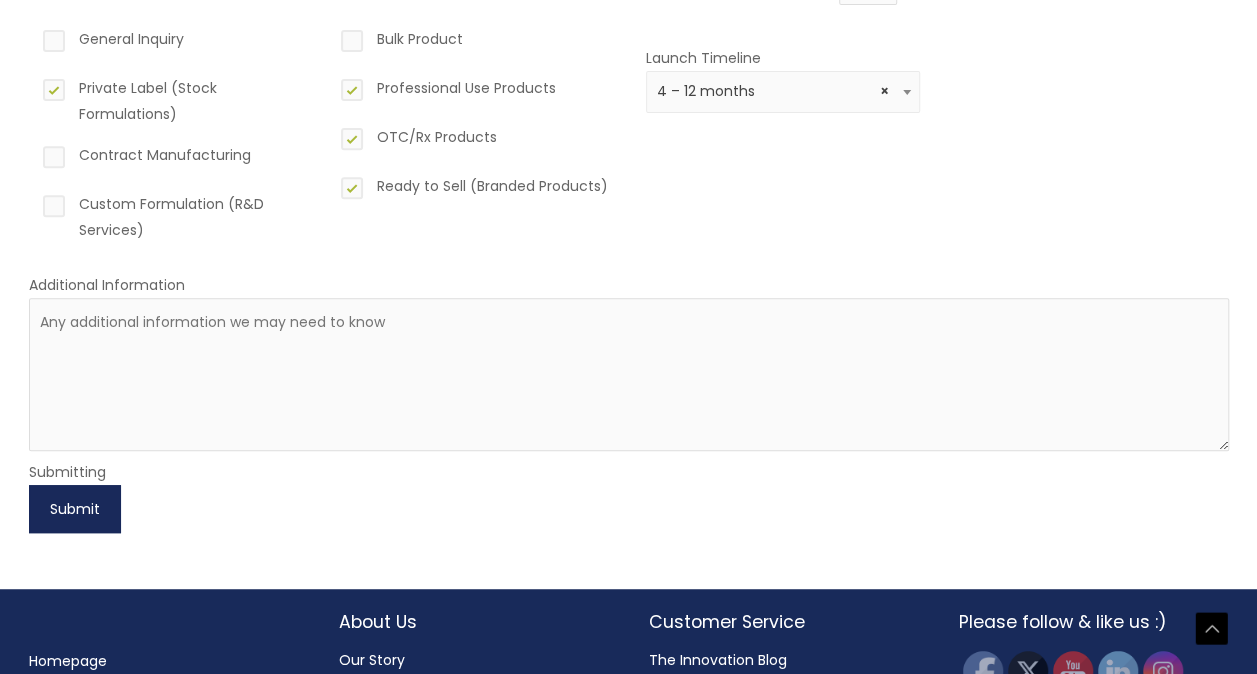 click on "Submit" at bounding box center [75, 509] 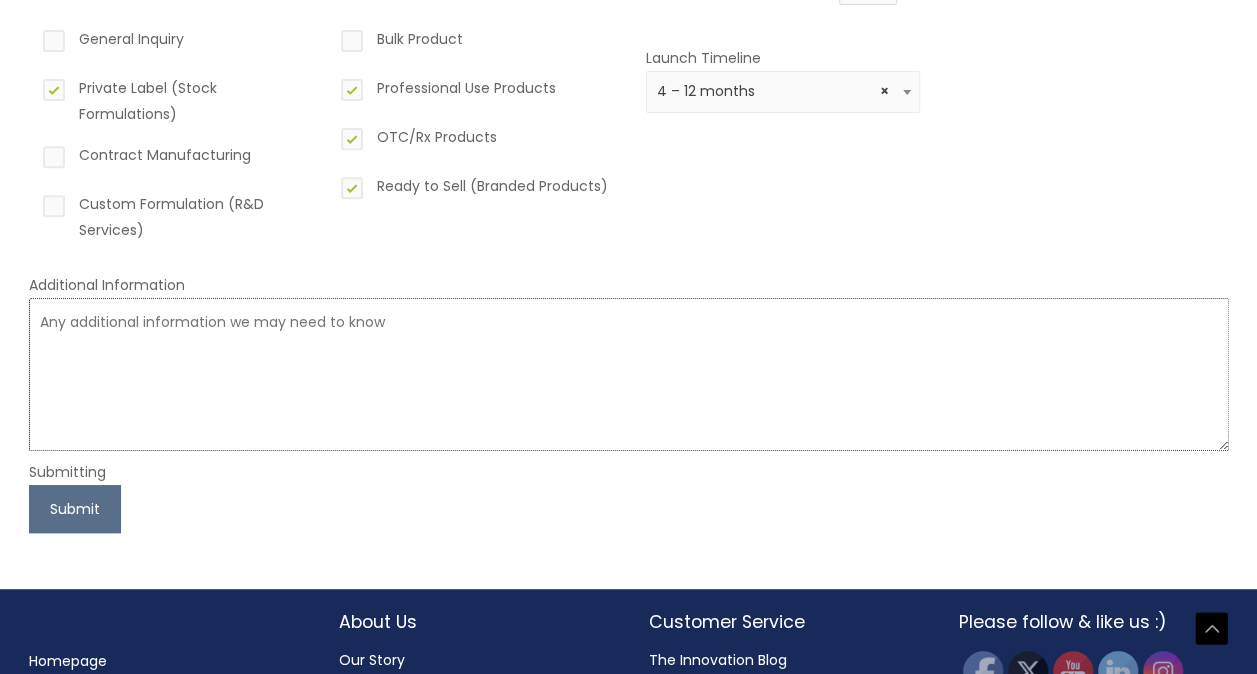 click at bounding box center (629, 374) 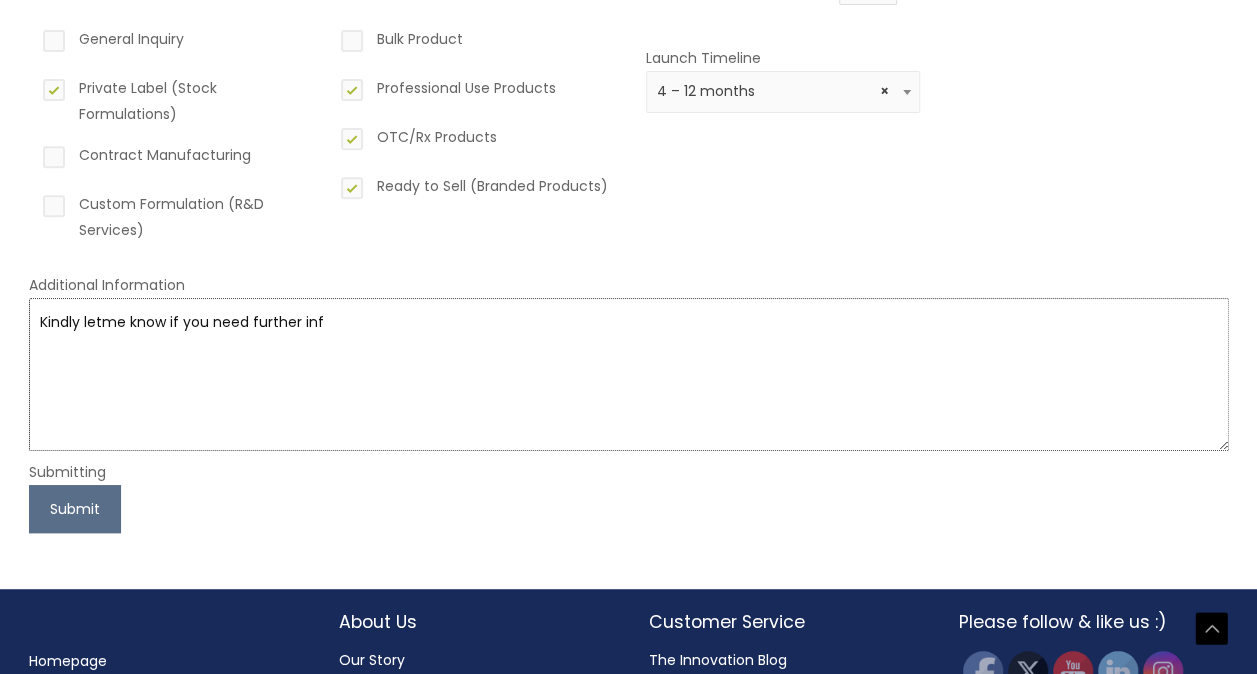 click on "Kindly letme know if you need further inf" at bounding box center [629, 374] 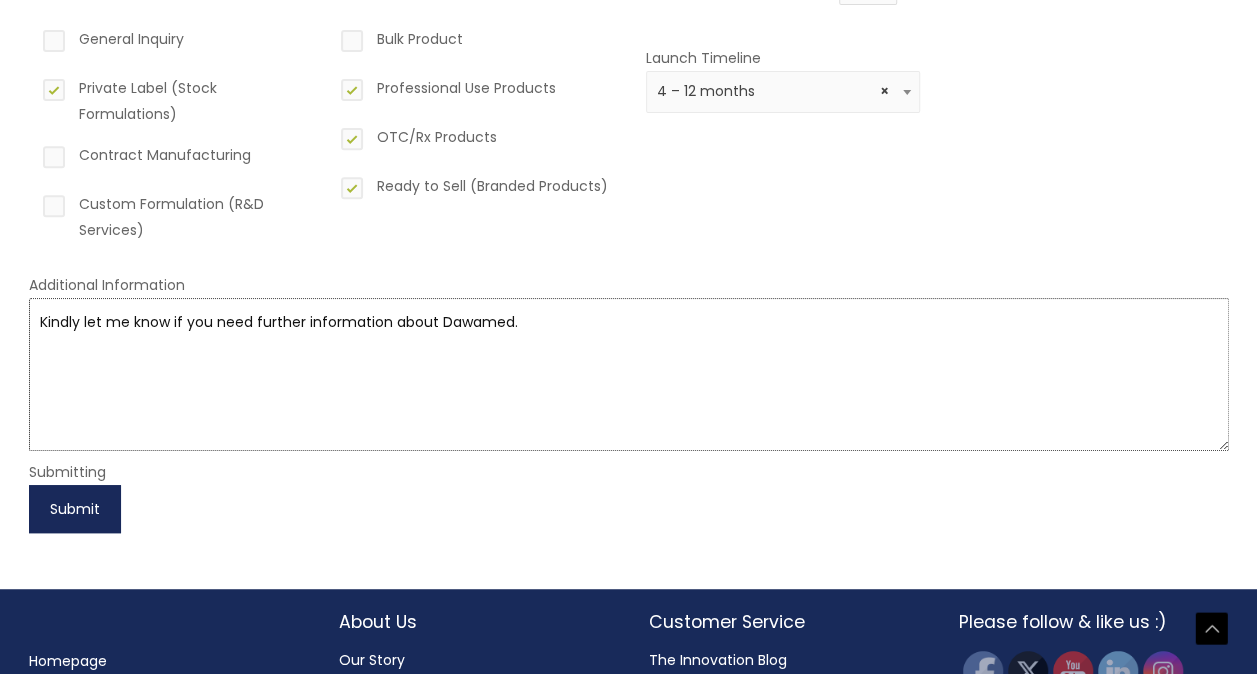 type on "Kindly let me know if you need further information about Dawamed." 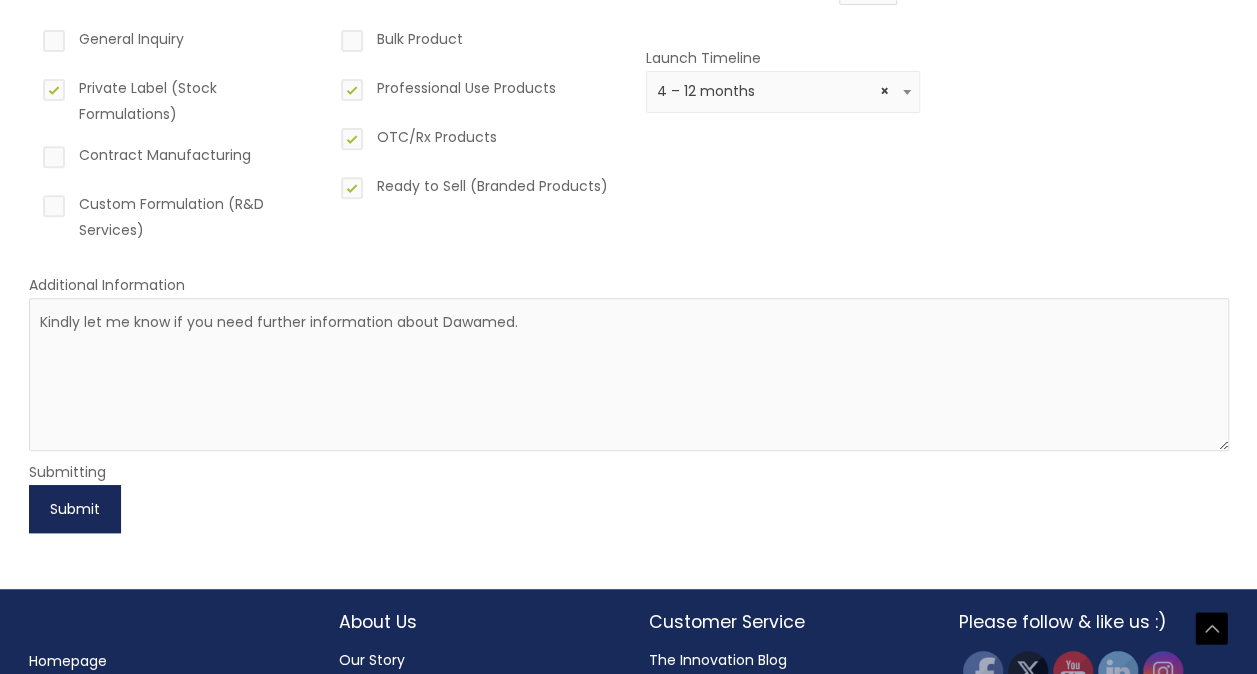 click on "Submit" at bounding box center (75, 509) 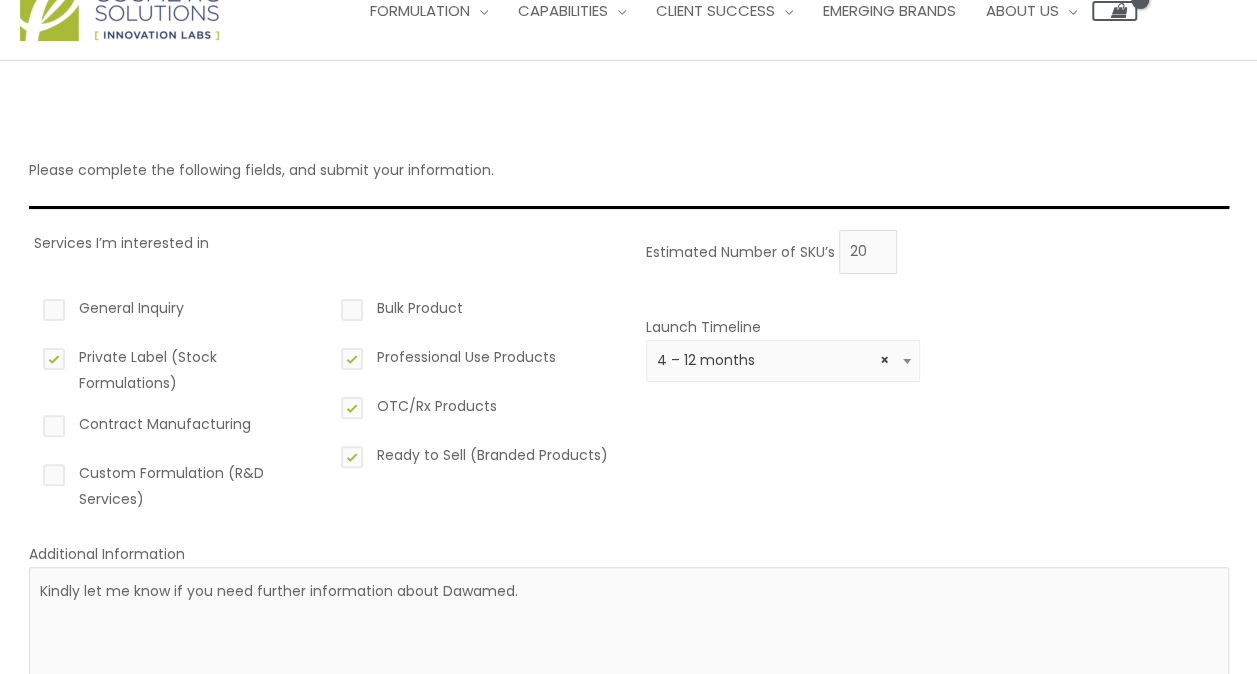 scroll, scrollTop: 0, scrollLeft: 0, axis: both 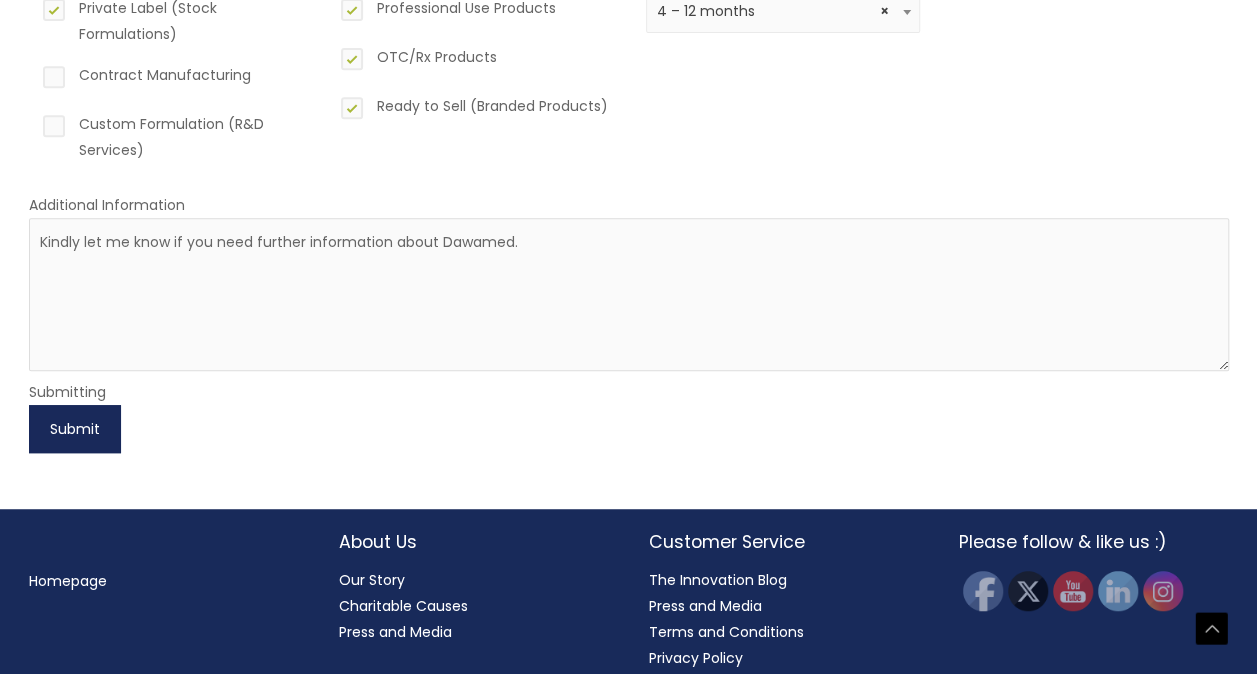 click on "Submit" at bounding box center (75, 429) 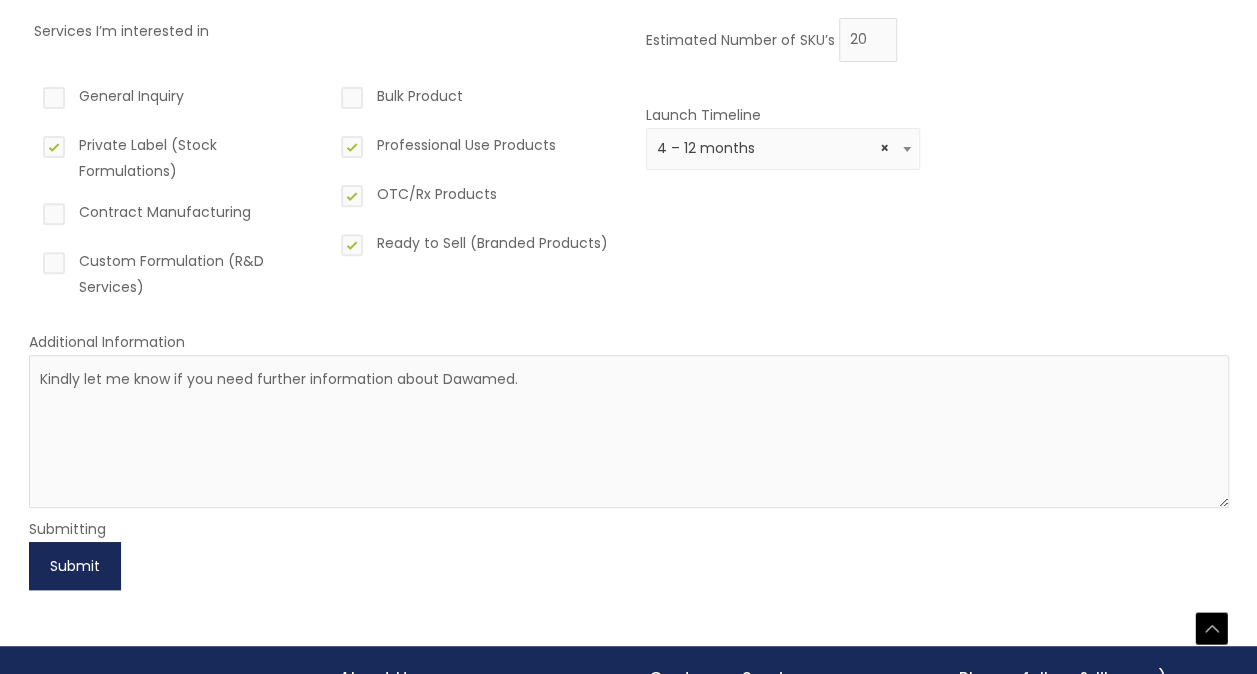 scroll, scrollTop: 427, scrollLeft: 0, axis: vertical 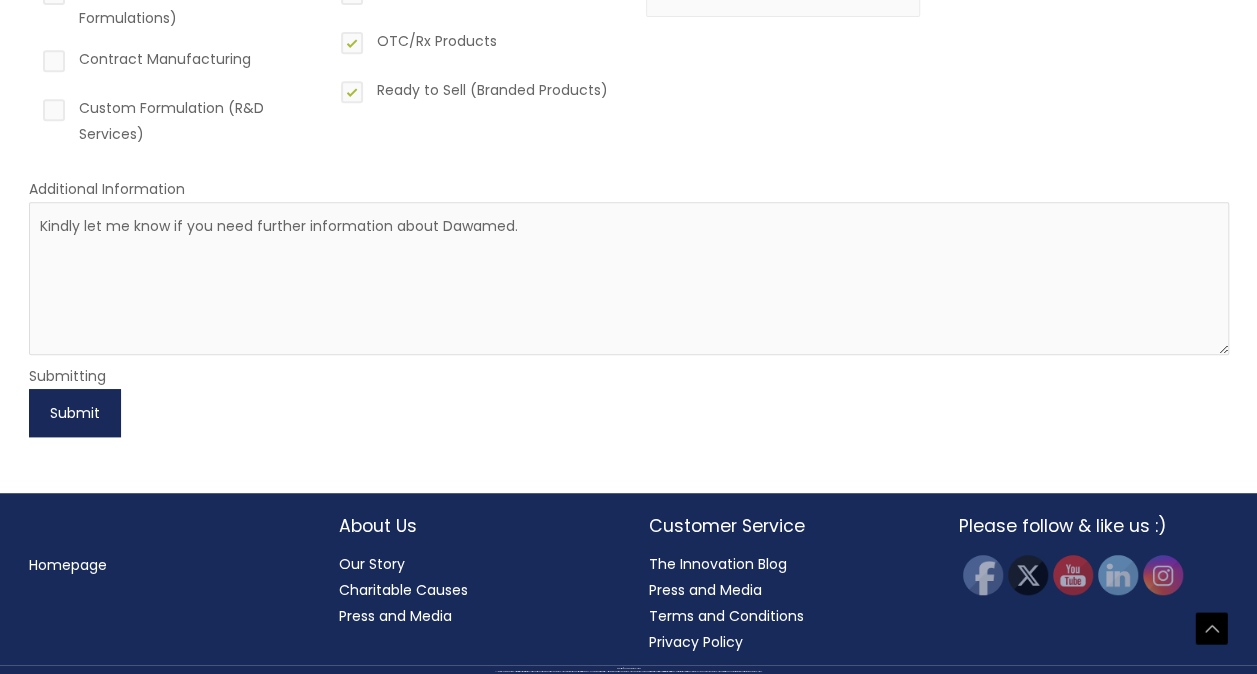 click on "Submit" at bounding box center [75, 413] 